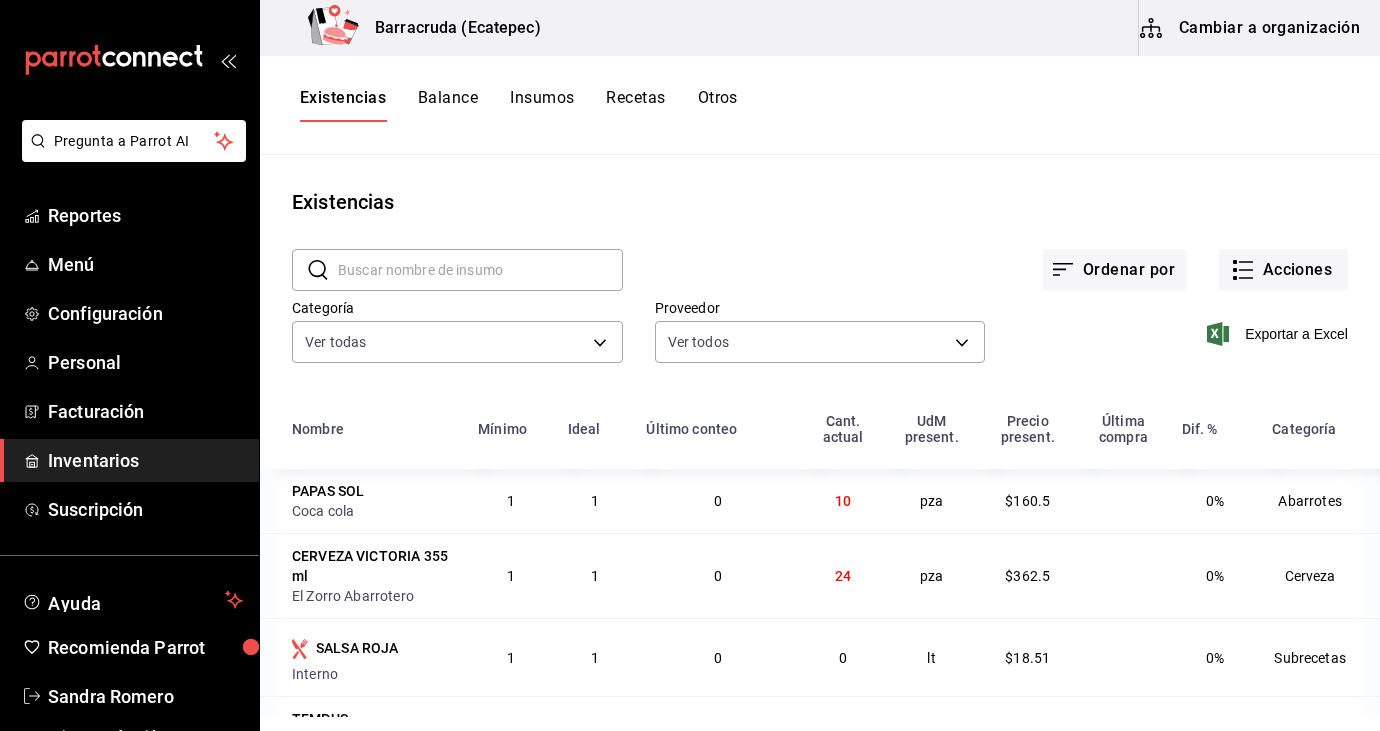 scroll, scrollTop: 0, scrollLeft: 0, axis: both 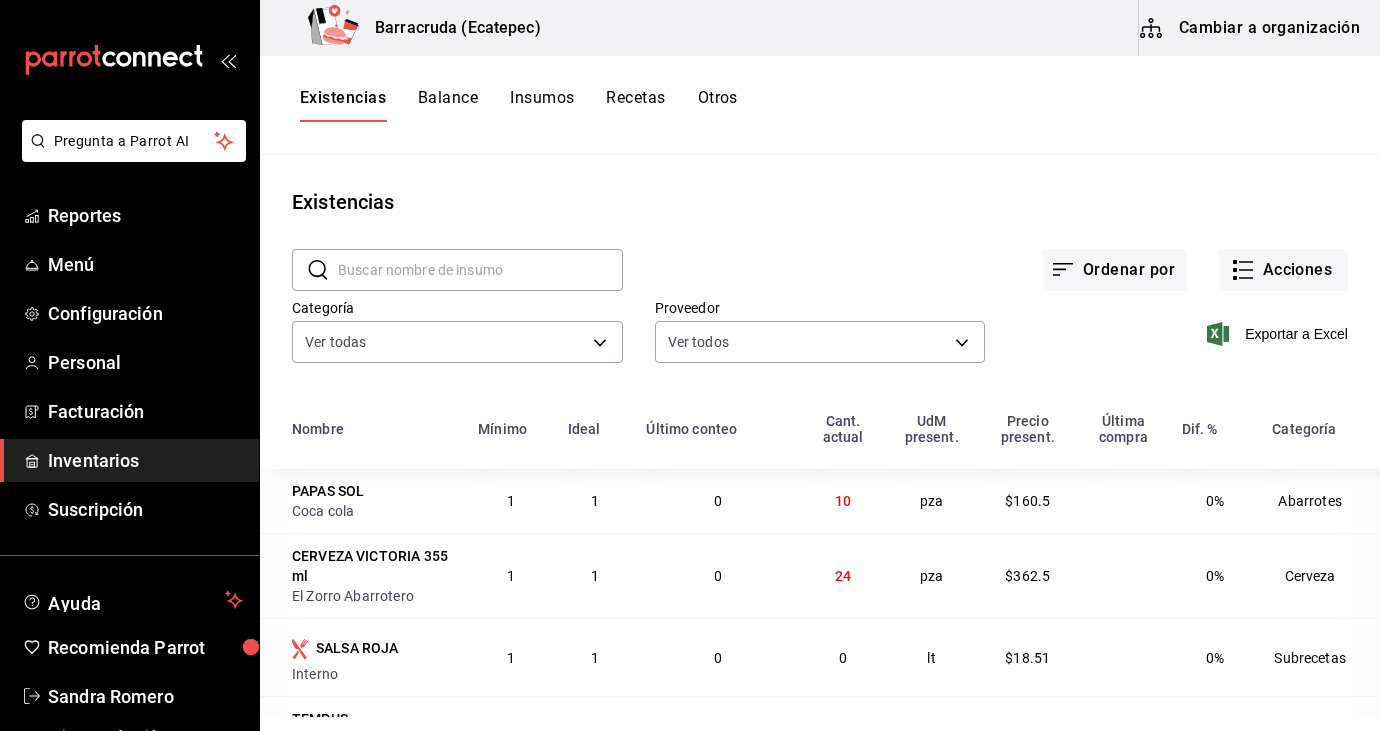 click on "Inventarios" at bounding box center [145, 460] 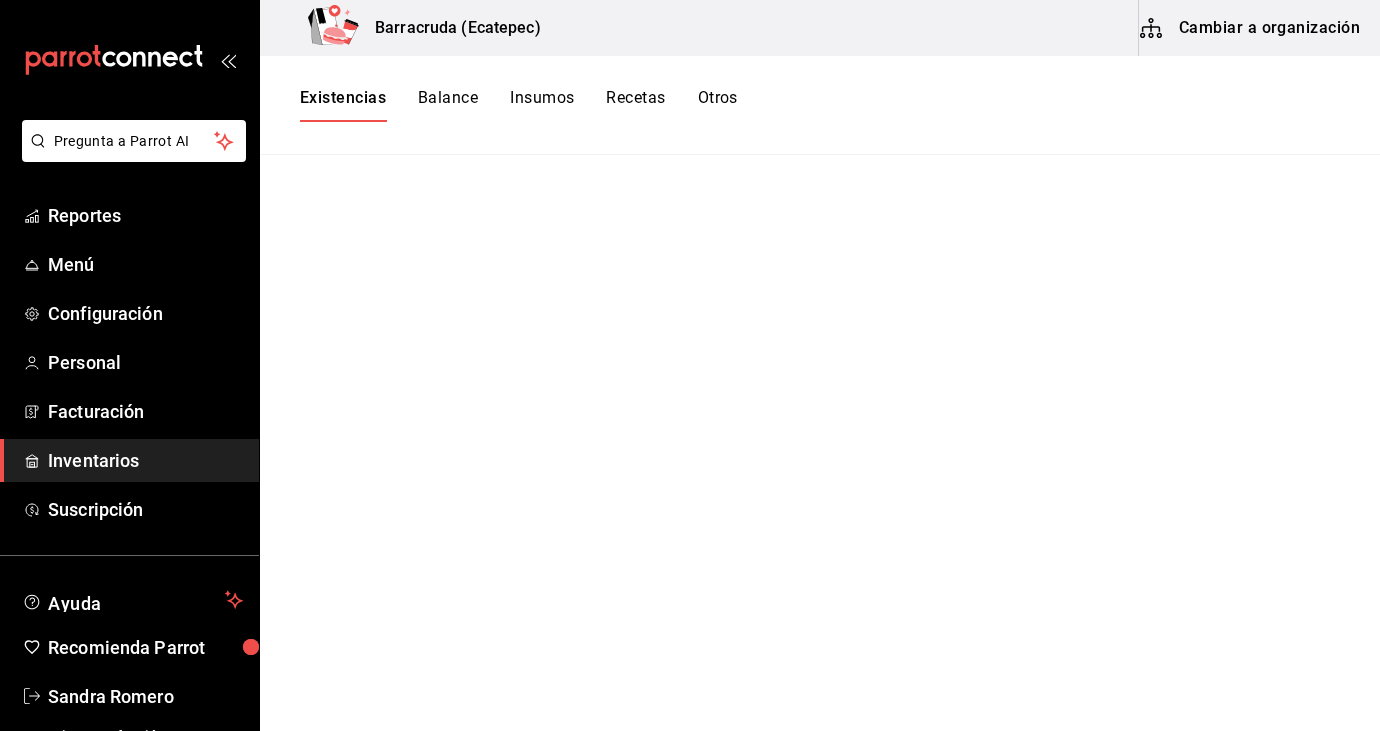 click on "Inventarios" at bounding box center [145, 460] 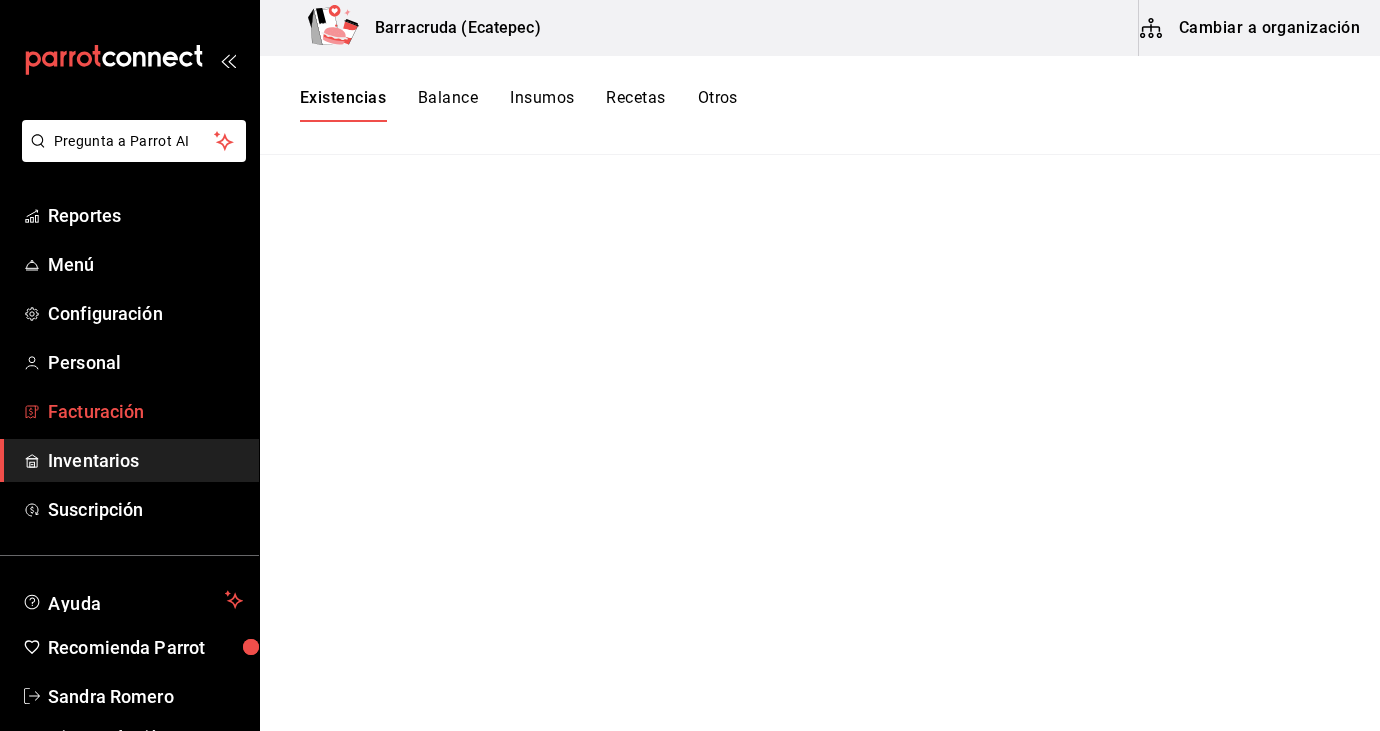 click on "Facturación" at bounding box center (145, 411) 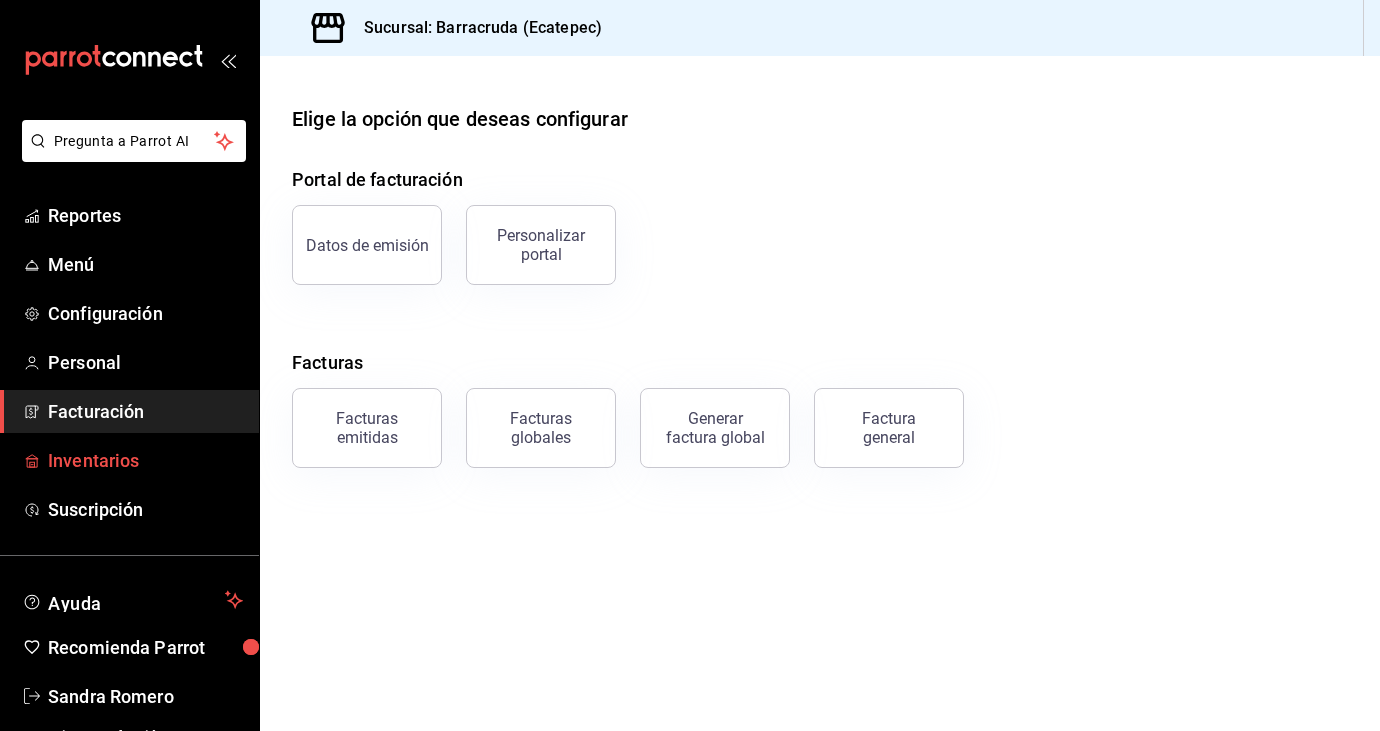 click on "Inventarios" at bounding box center [145, 460] 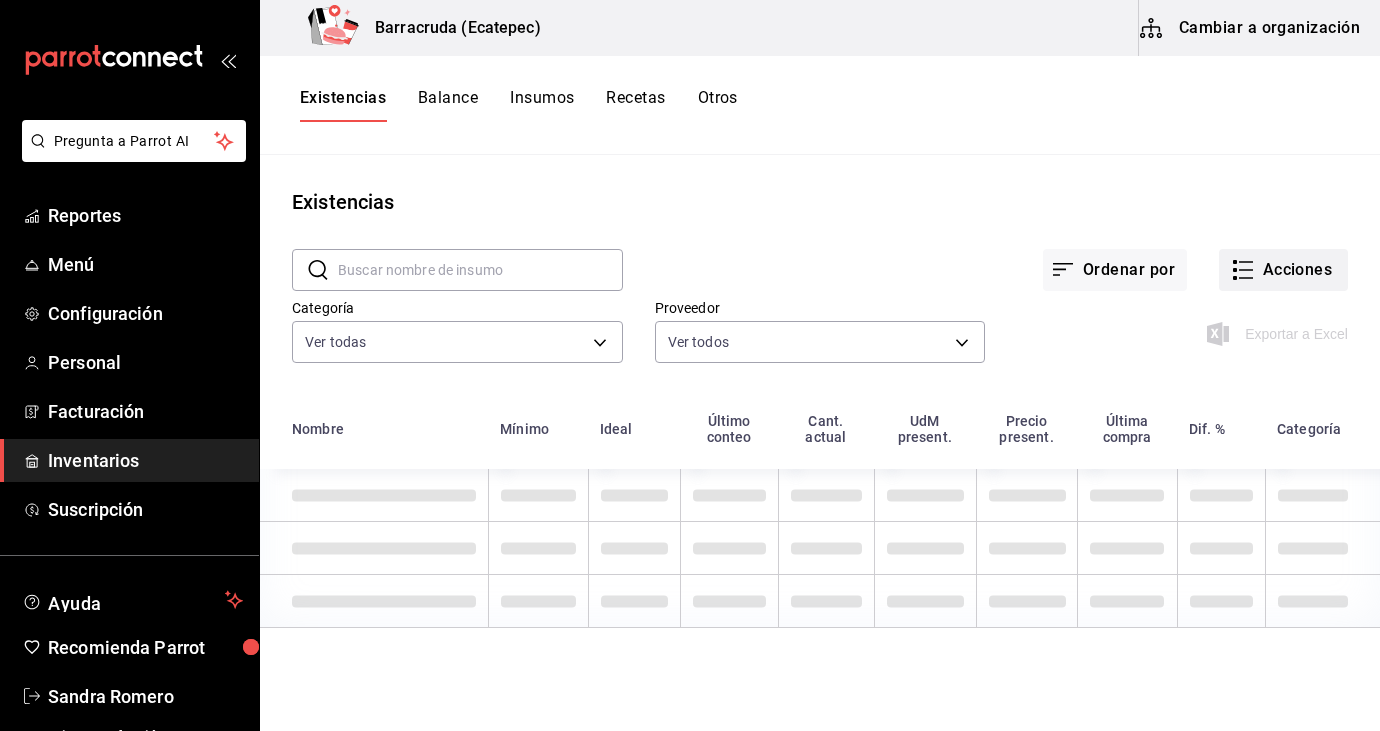 click on "Acciones" at bounding box center (1283, 270) 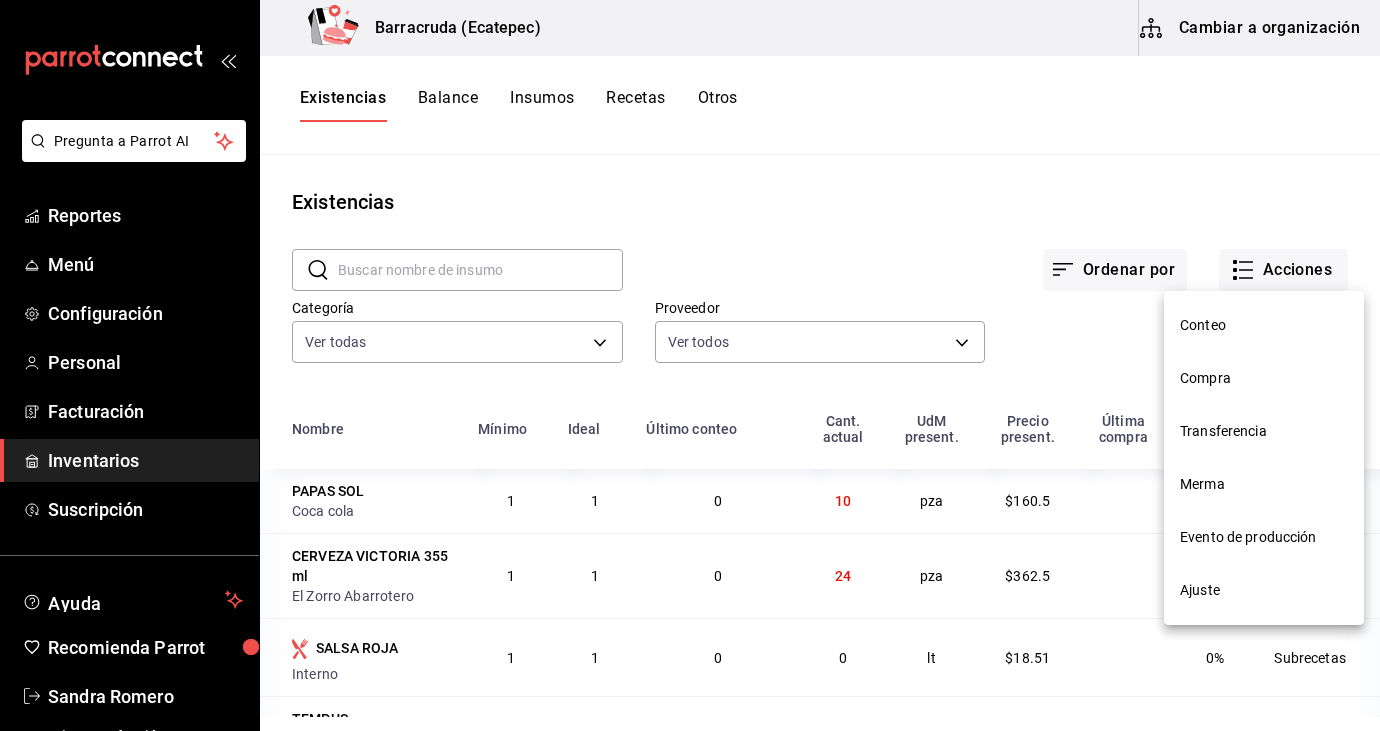 click on "Compra" at bounding box center (1264, 378) 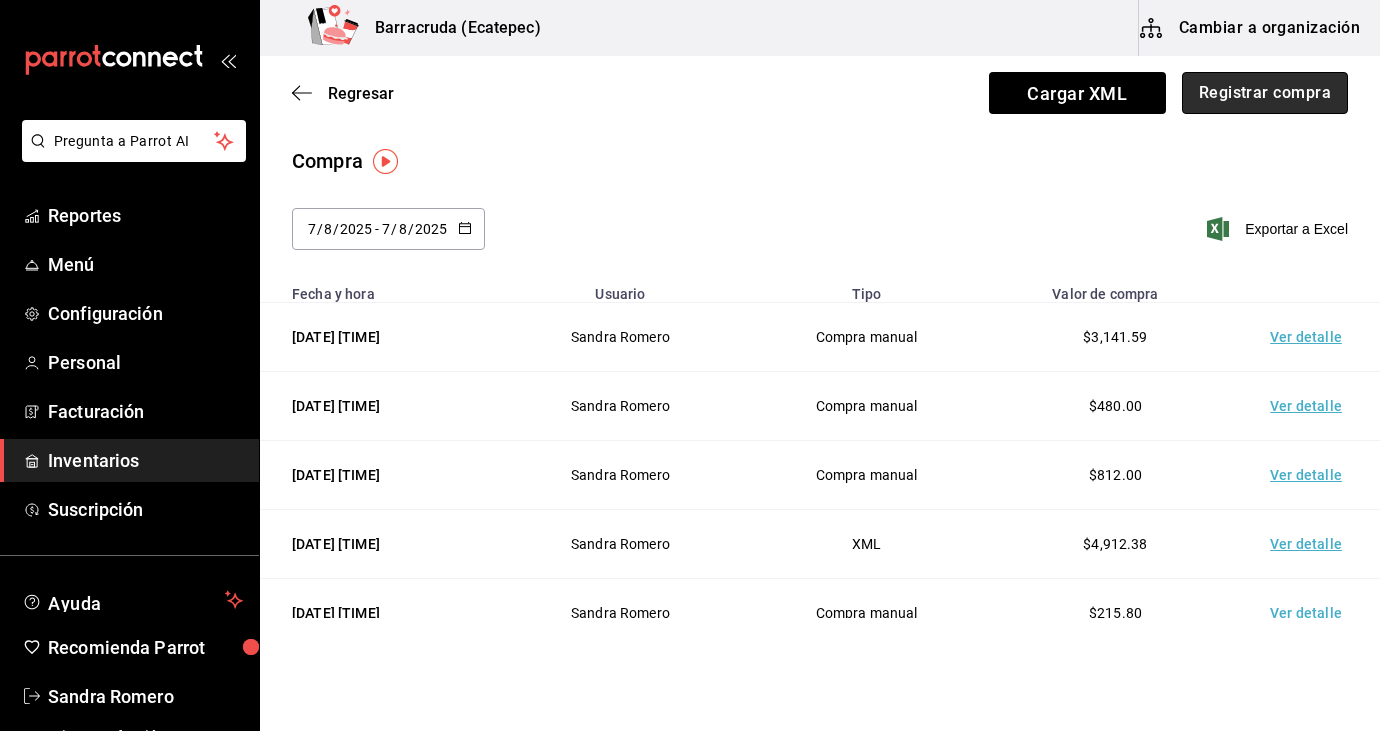 click on "Registrar compra" at bounding box center [1265, 93] 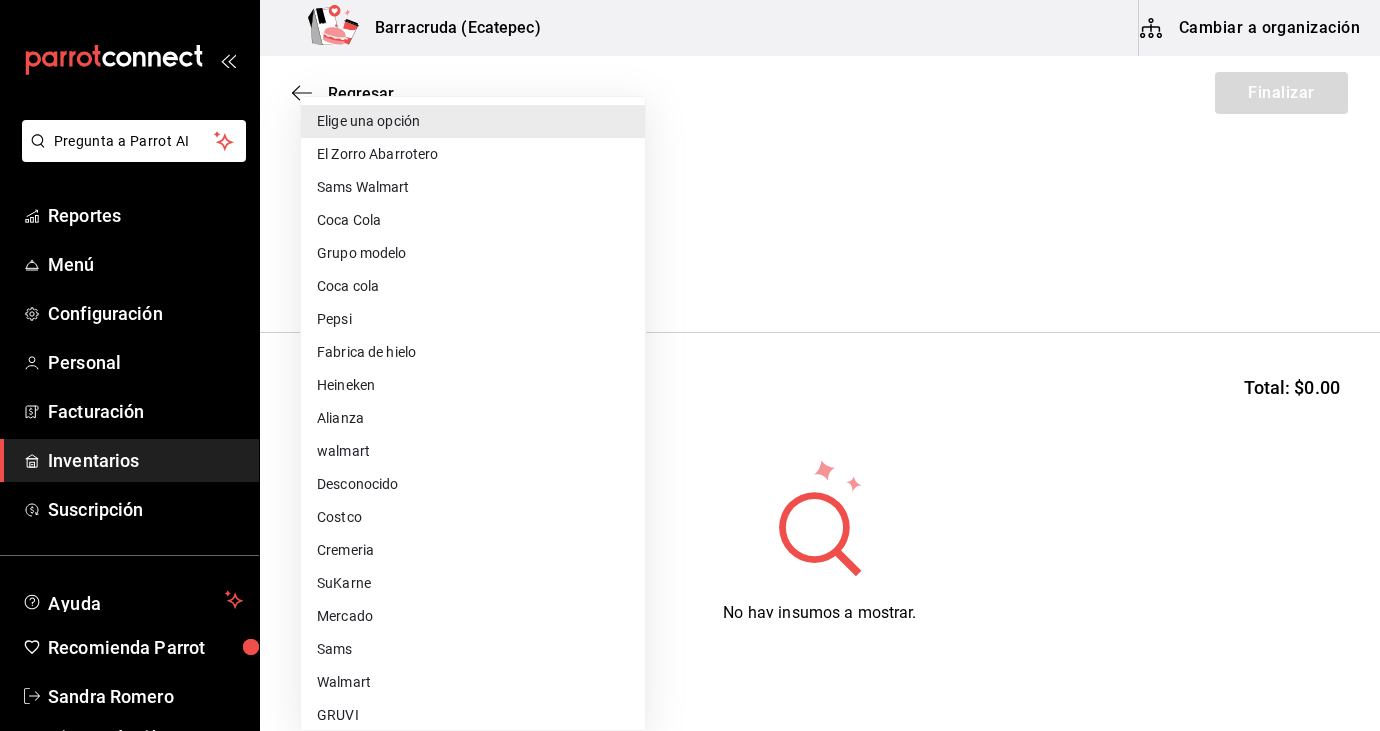 click on "([PHONE]) [PHONE] [EMAIL] ([PHONE]) [PHONE] Elige una opción" at bounding box center [690, 309] 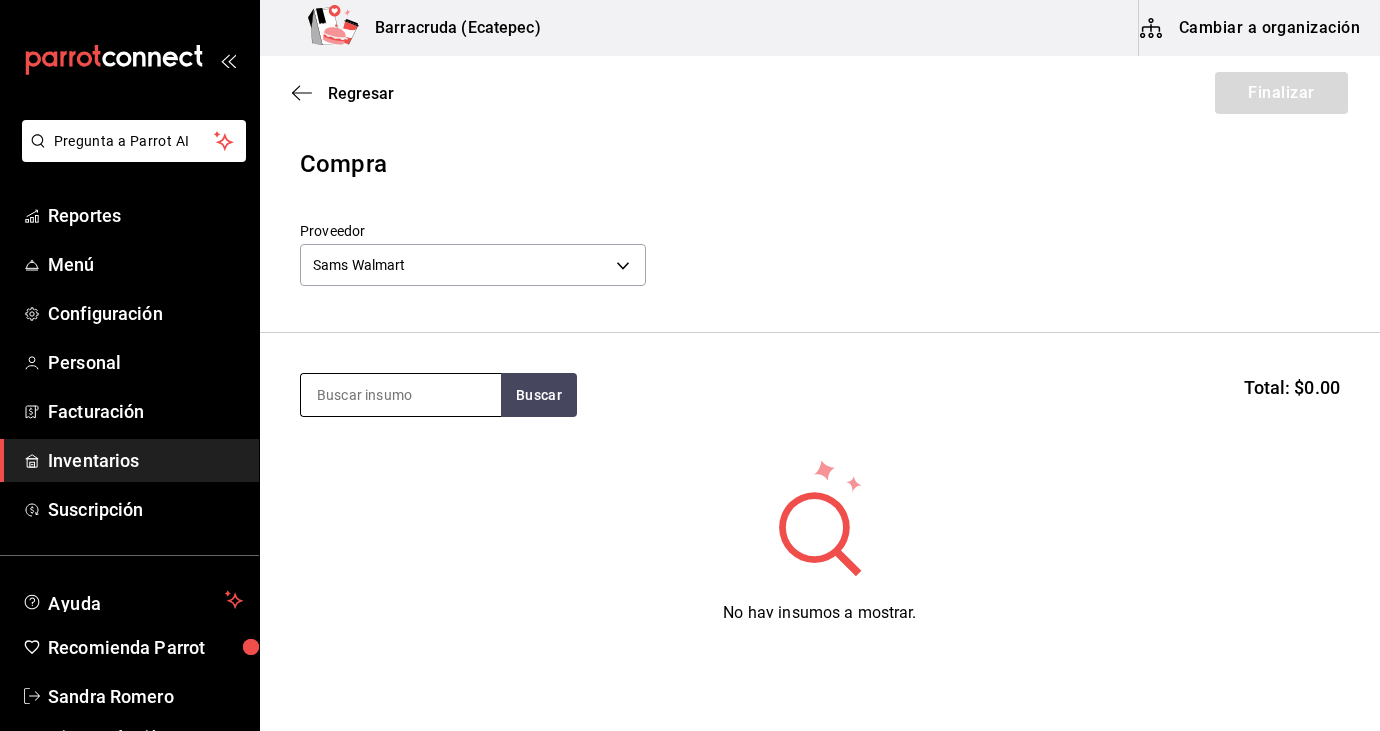 click at bounding box center (401, 395) 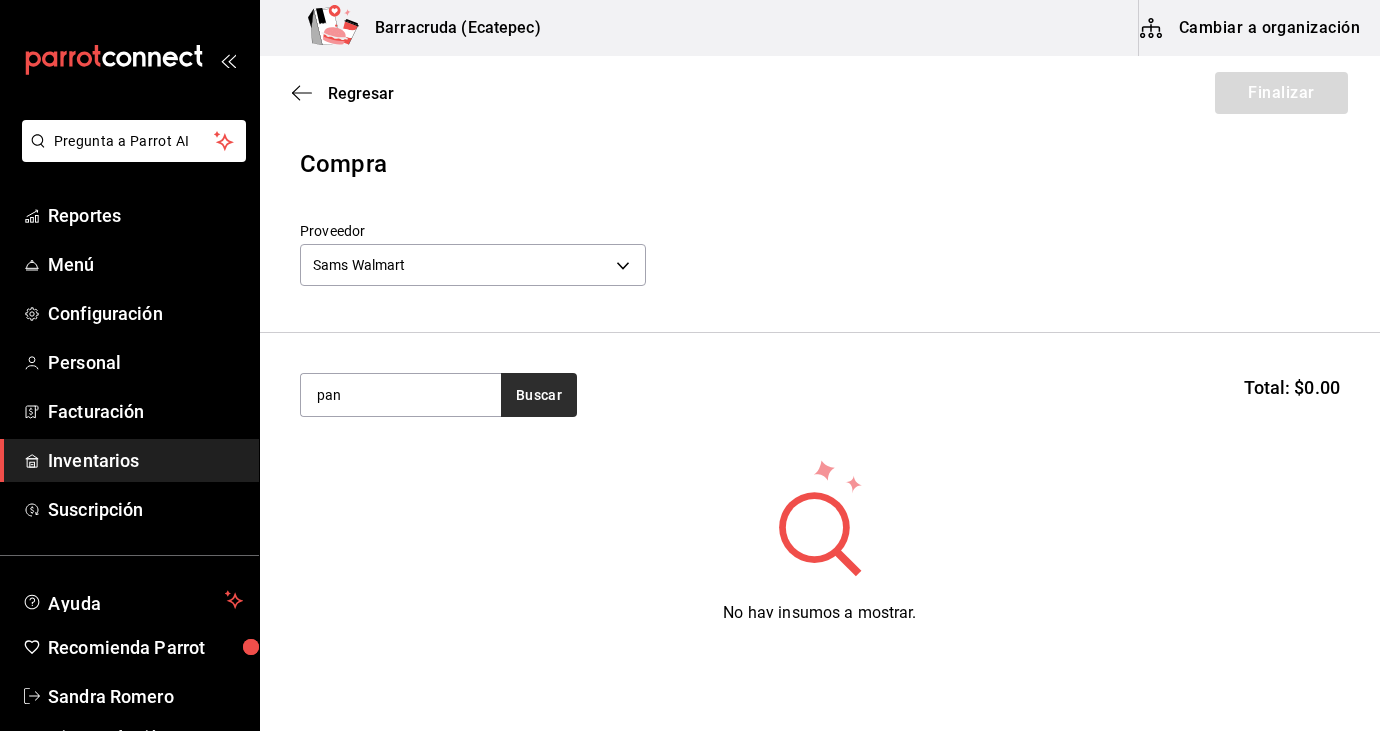 type on "pan" 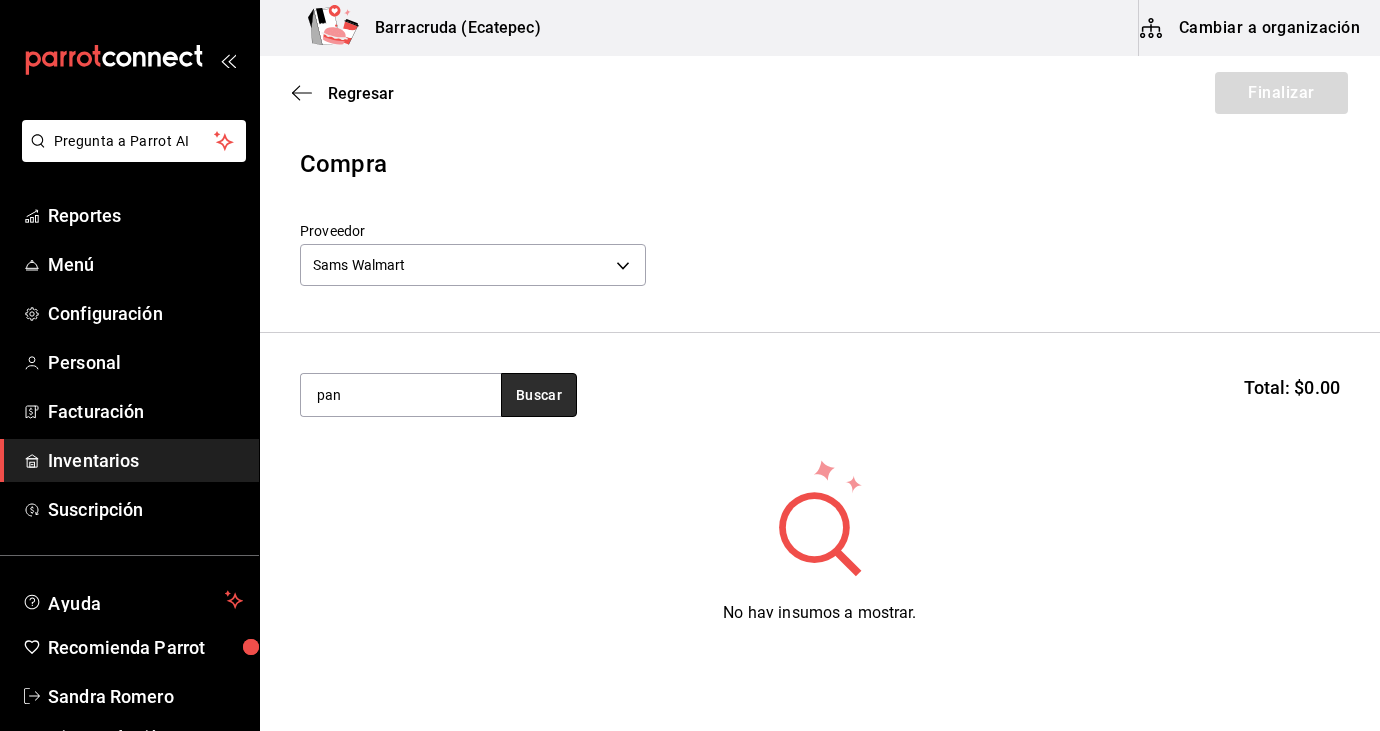 click on "Buscar" at bounding box center (539, 395) 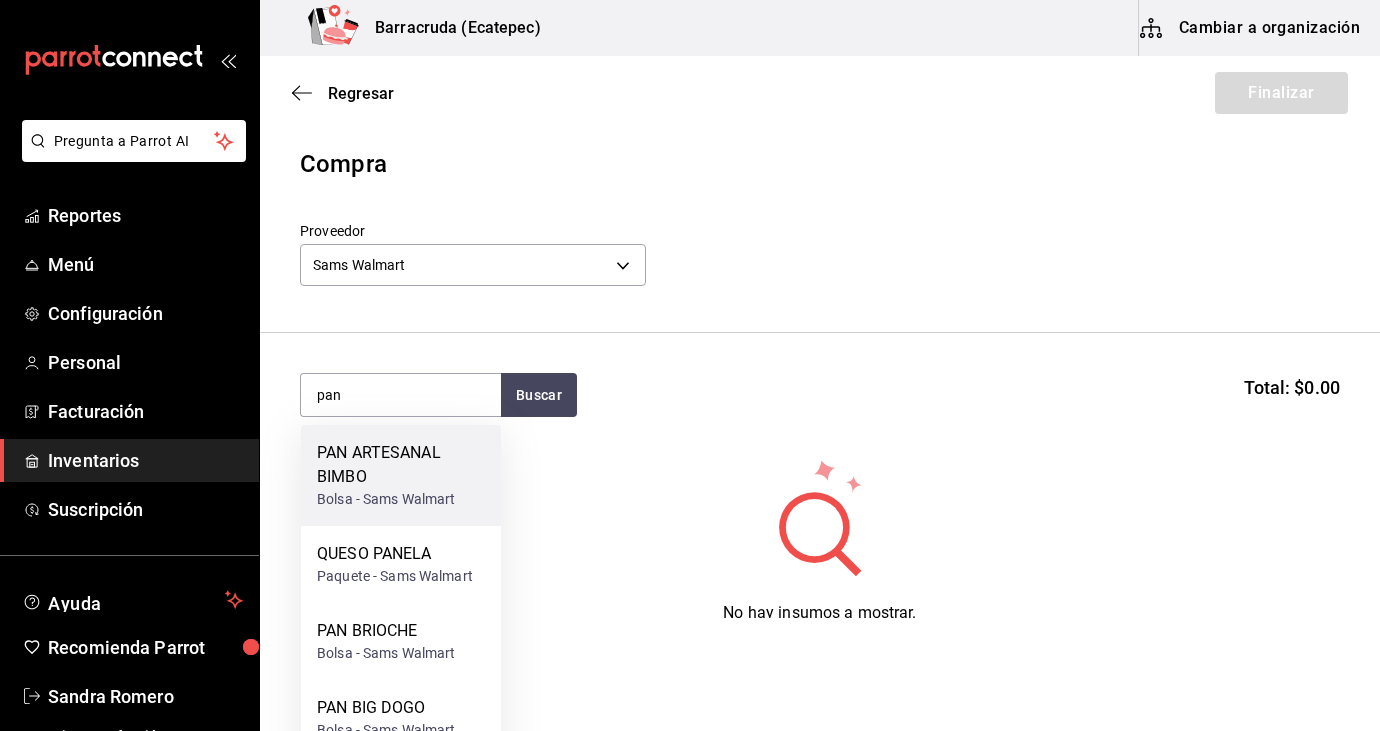 click on "PAN ARTESANAL BIMBO" at bounding box center (401, 465) 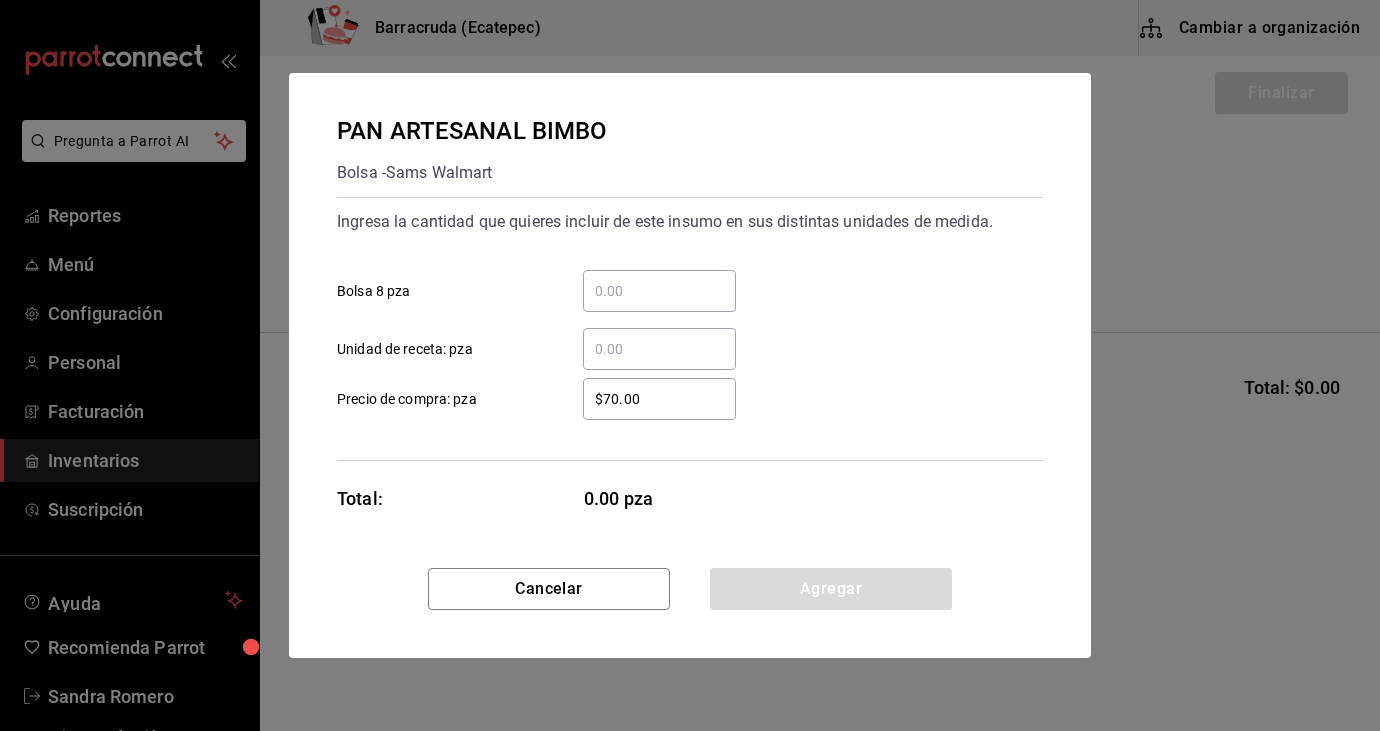 click on "​ Bolsa 8 pza" at bounding box center [659, 291] 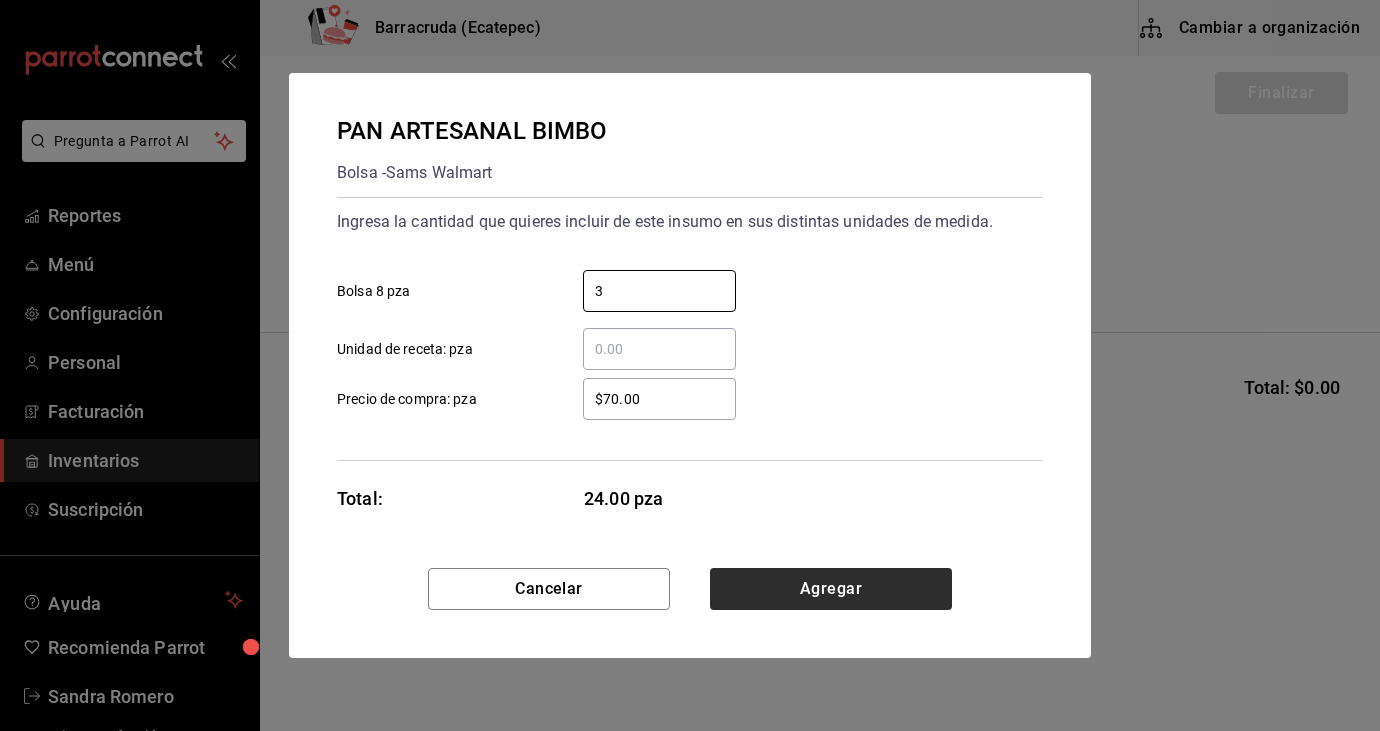 type on "3" 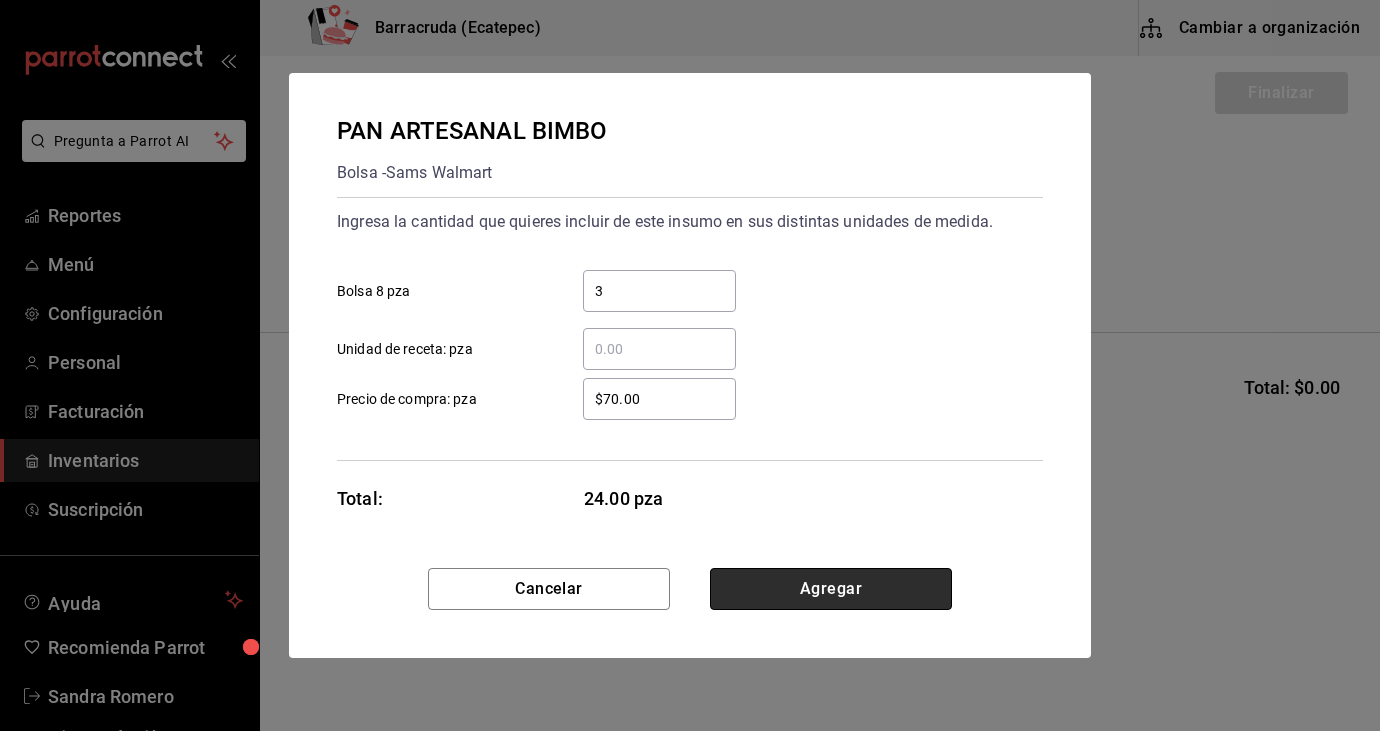 click on "Agregar" at bounding box center (831, 589) 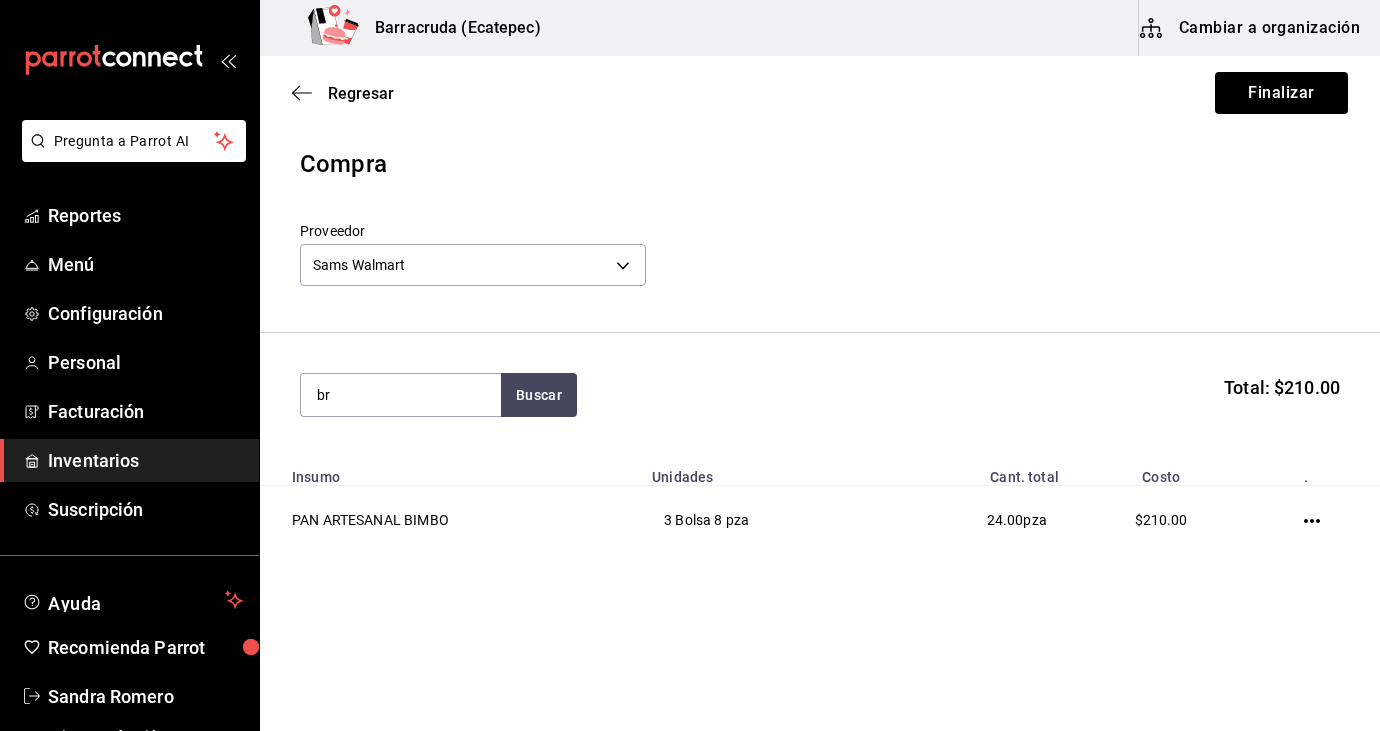 type on "b" 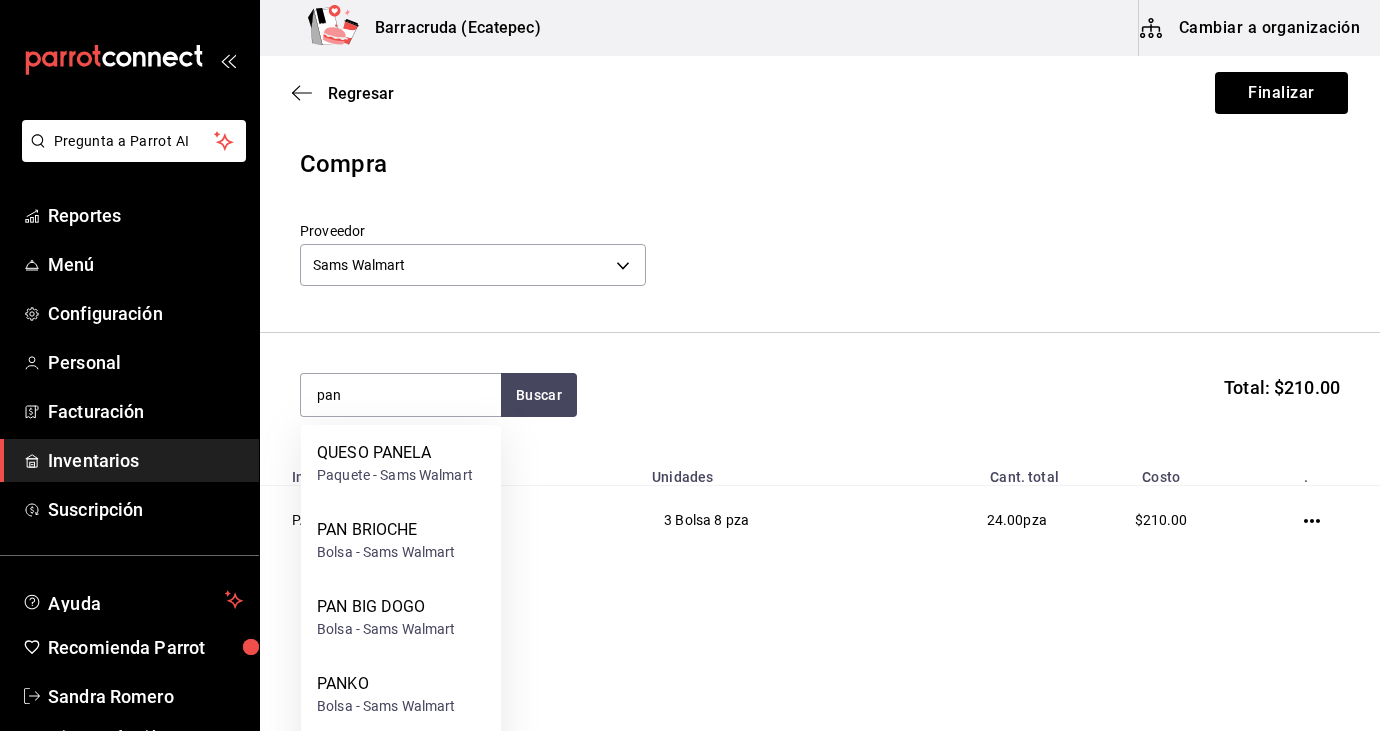 type on "pan" 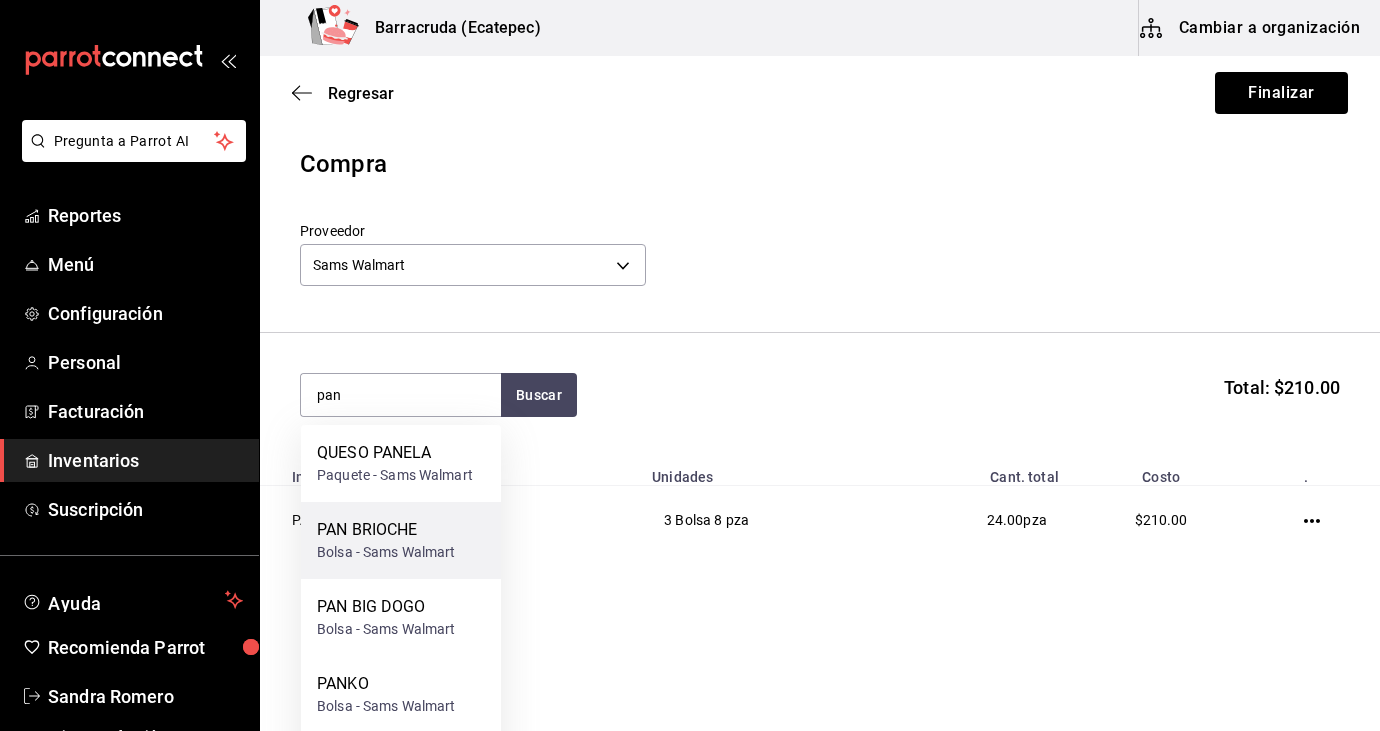click on "PAN BRIOCHE Bolsa - Sams Walmart" at bounding box center [401, 540] 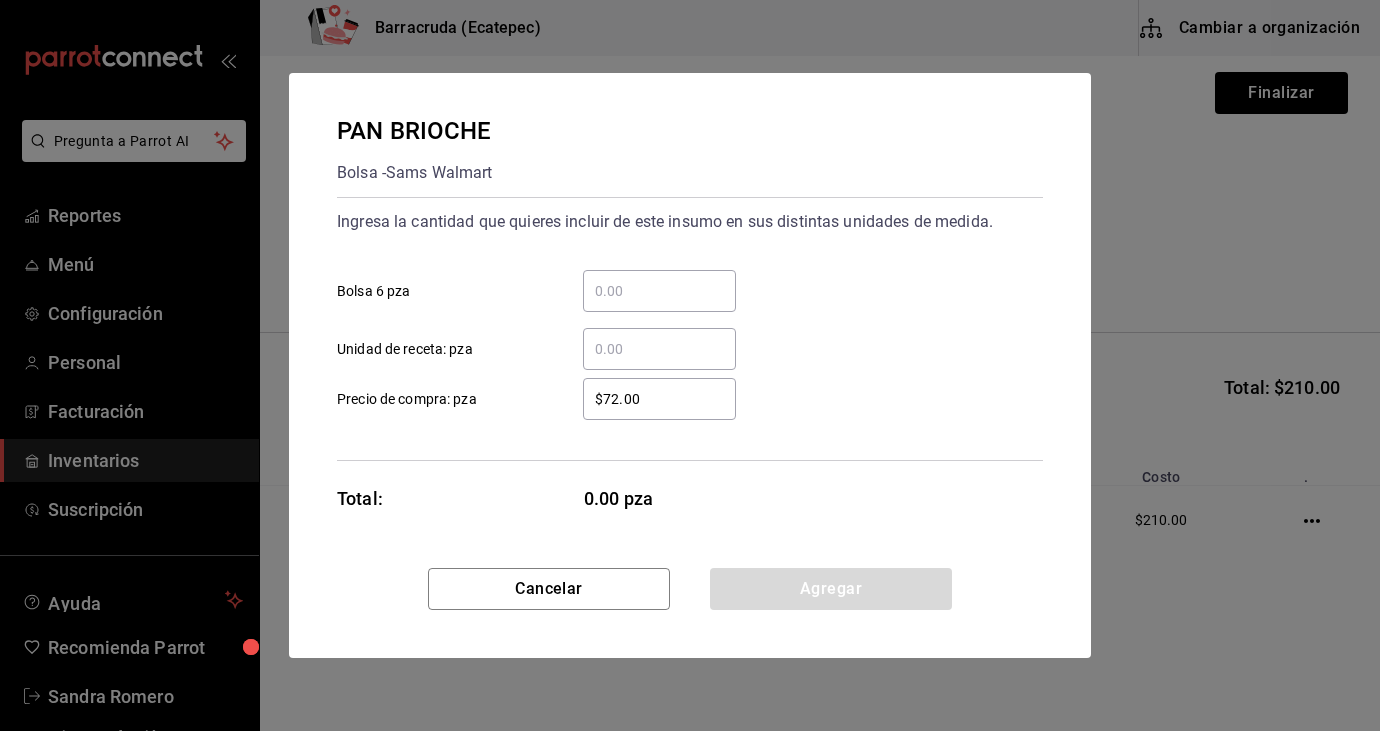 click on "​ Bolsa 6 pza" at bounding box center (659, 291) 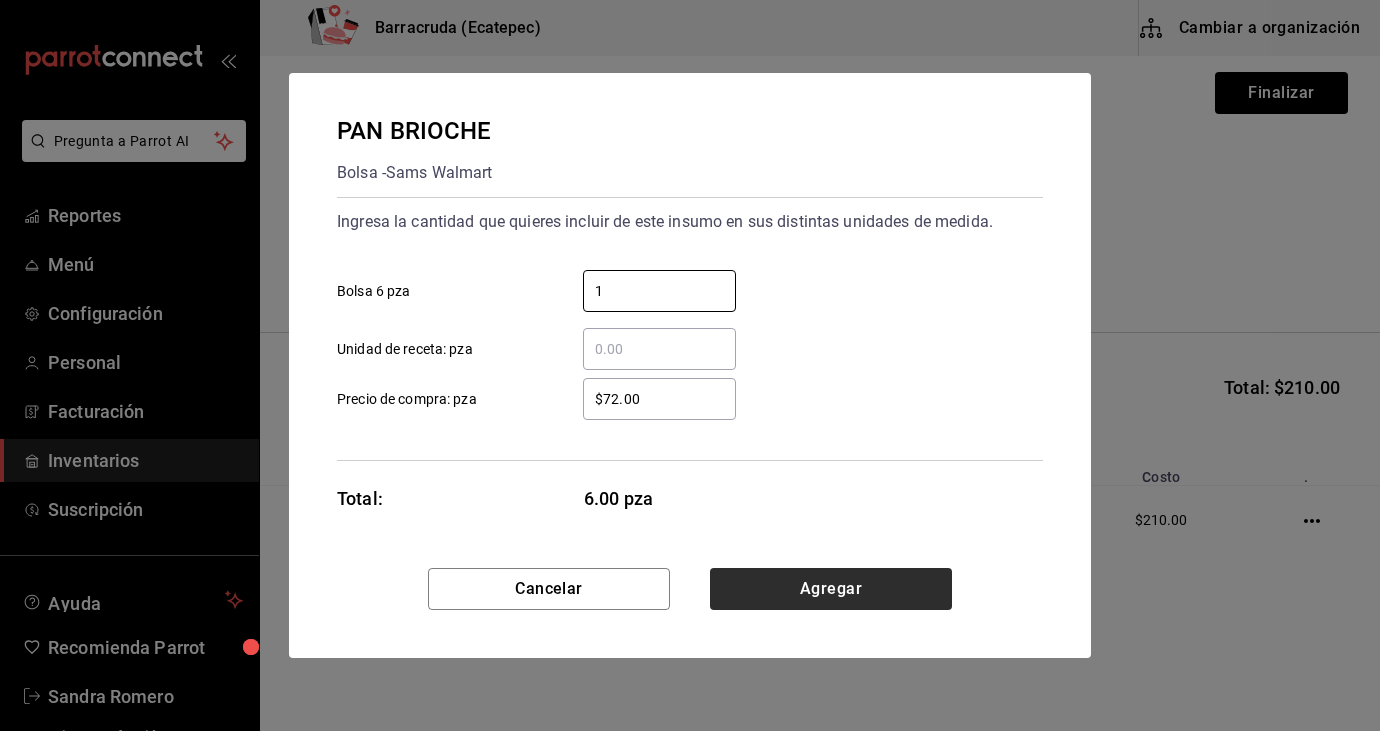 type on "1" 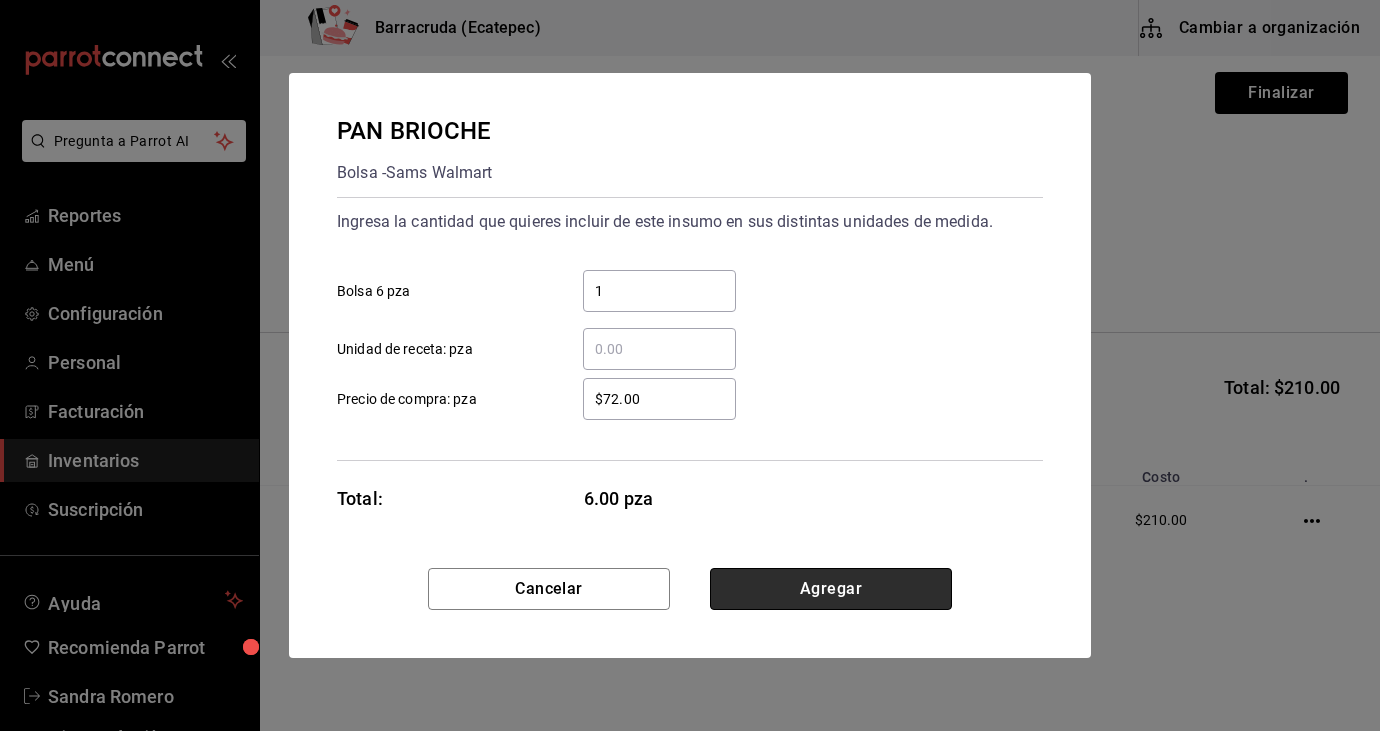 click on "Agregar" at bounding box center [831, 589] 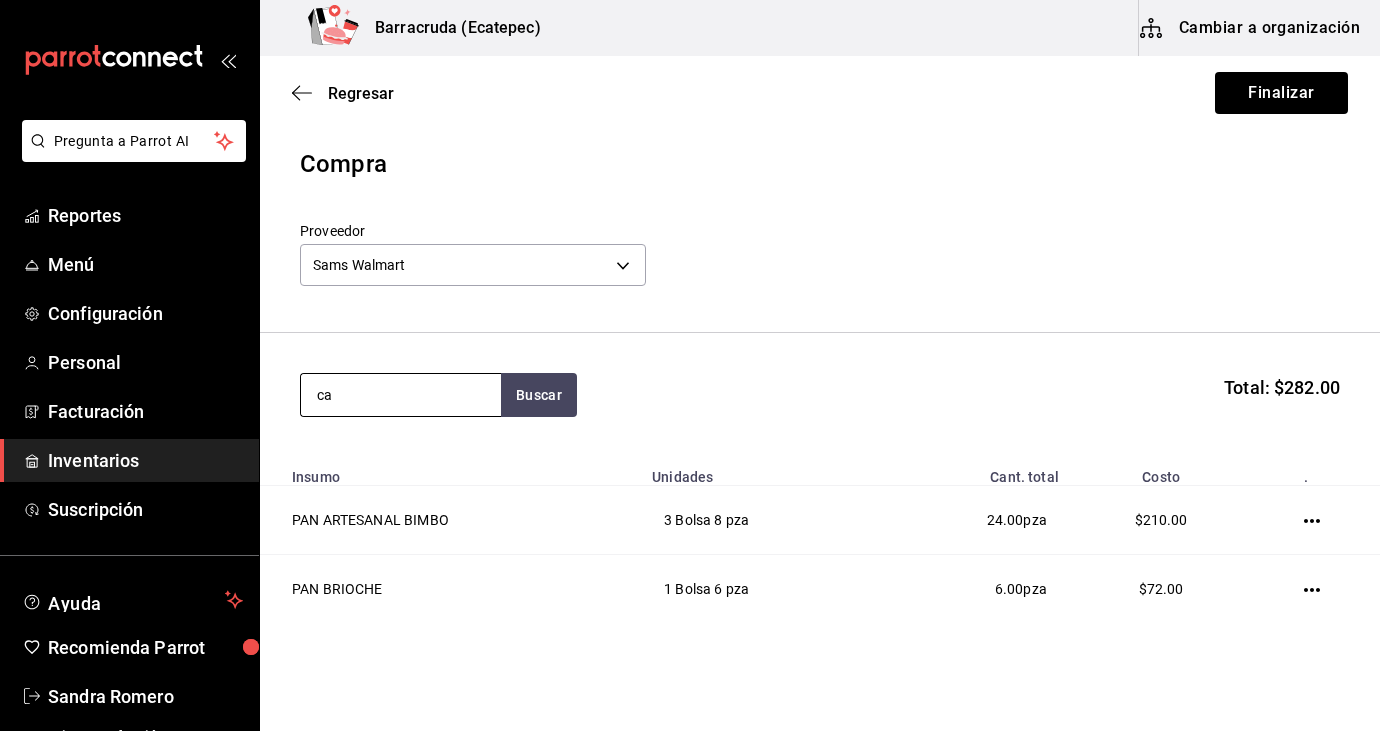 type on "c" 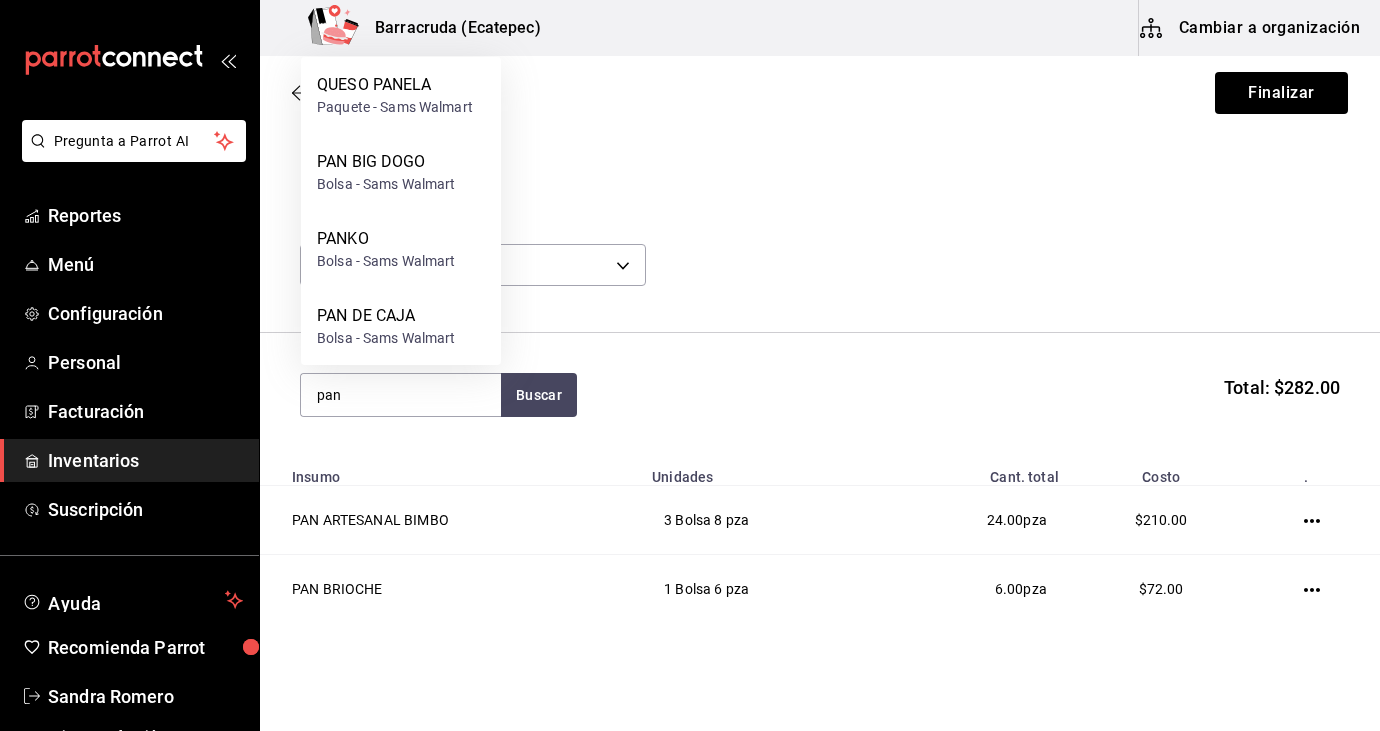 click on "Compra" at bounding box center [820, 164] 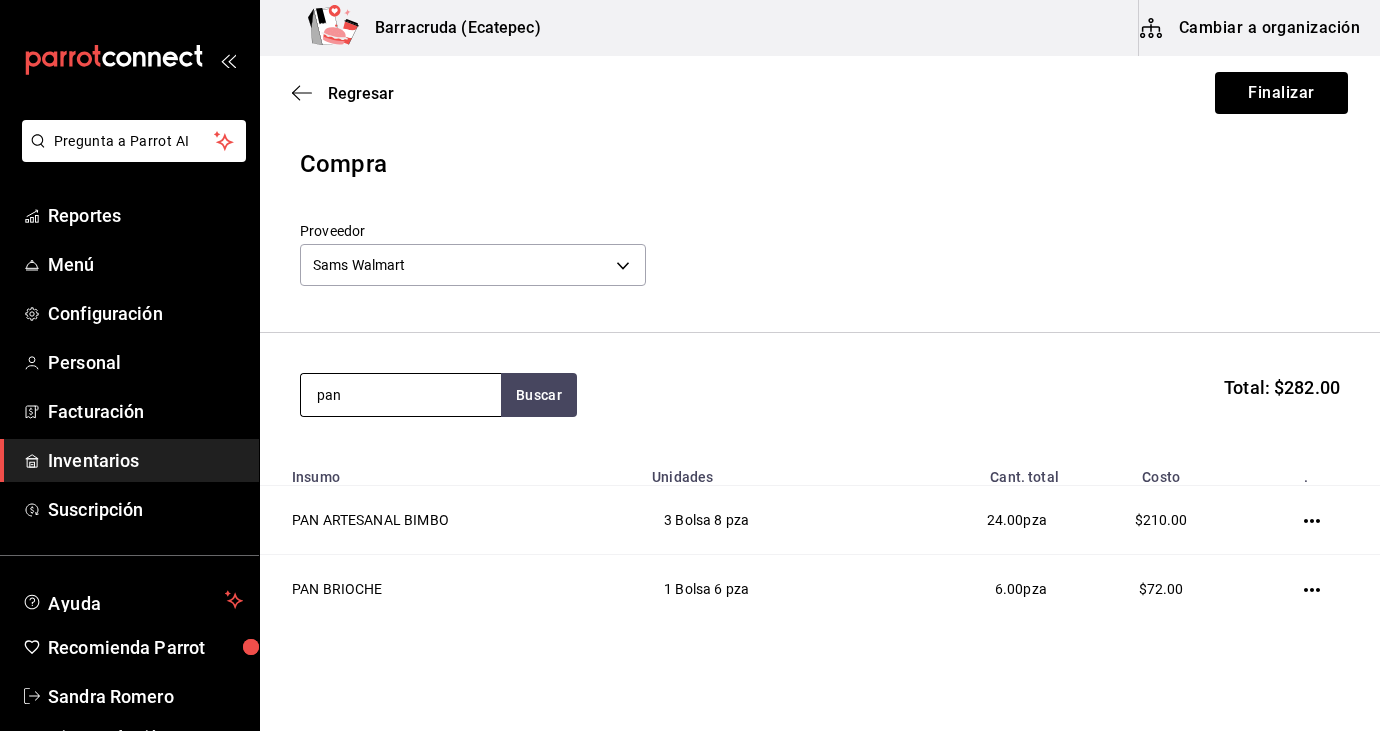 click on "pan" at bounding box center [401, 395] 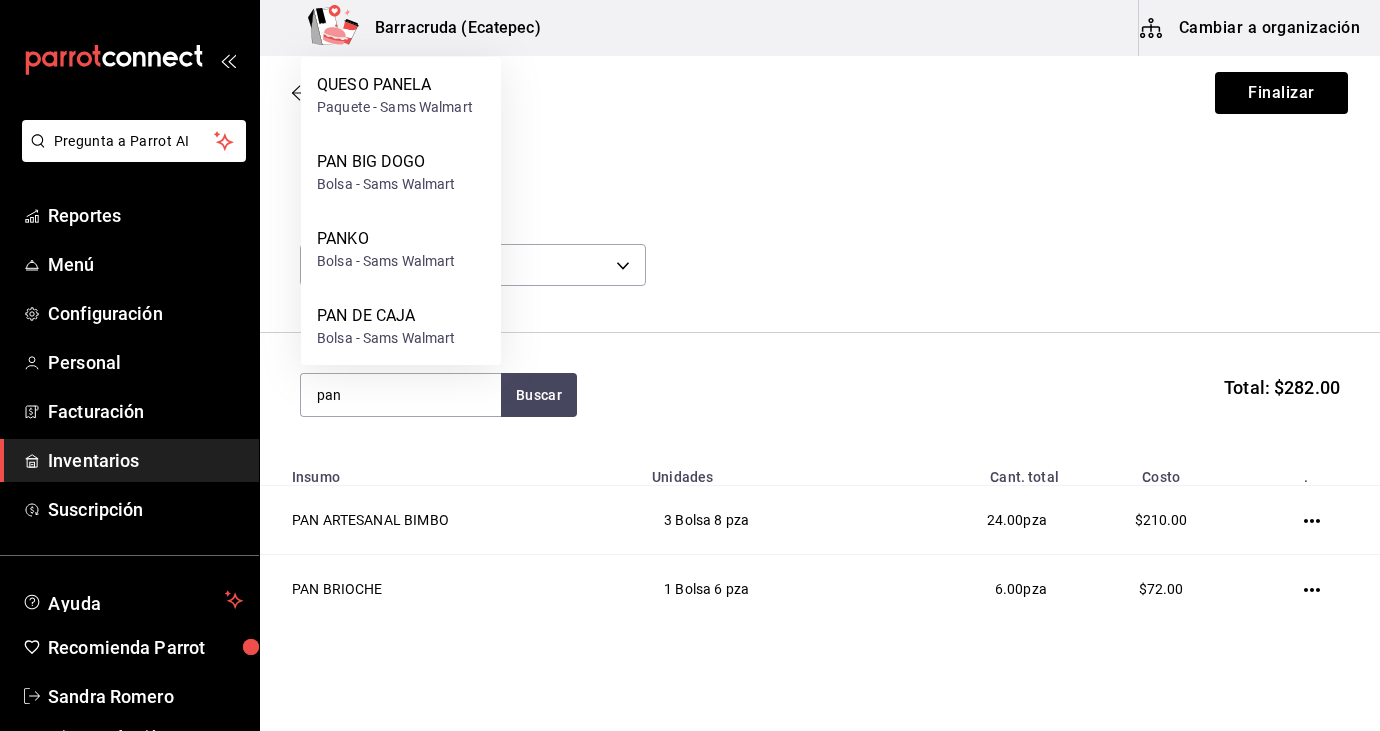 click on "Regresar Finalizar" at bounding box center (820, 93) 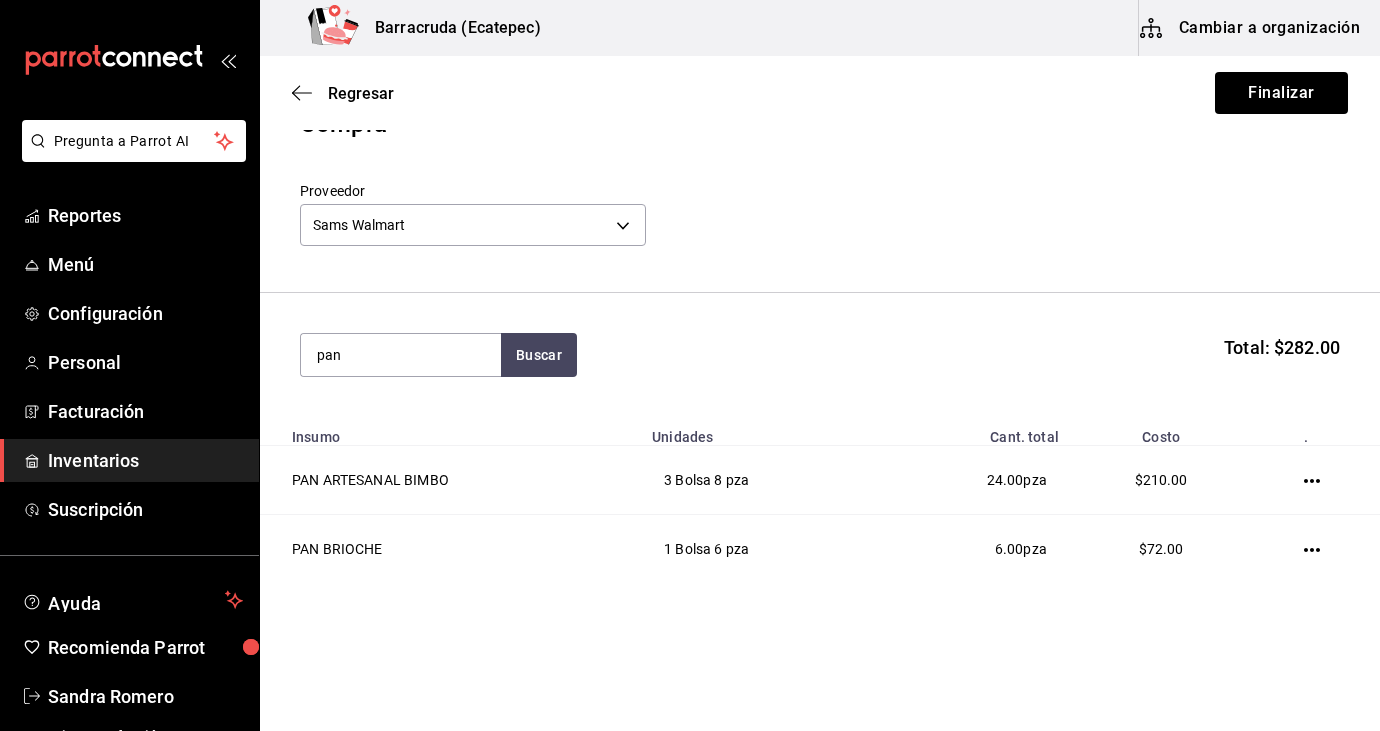 scroll, scrollTop: 69, scrollLeft: 0, axis: vertical 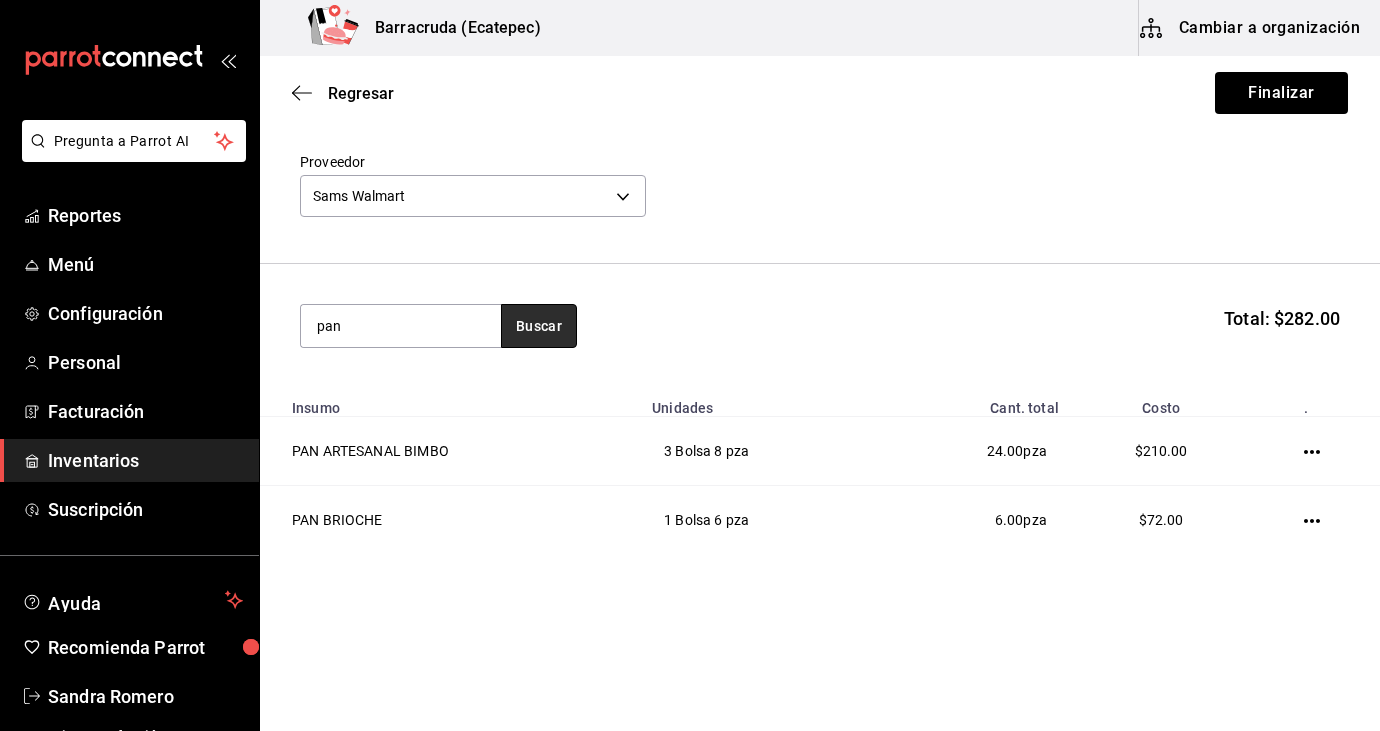 click on "Buscar" at bounding box center [539, 326] 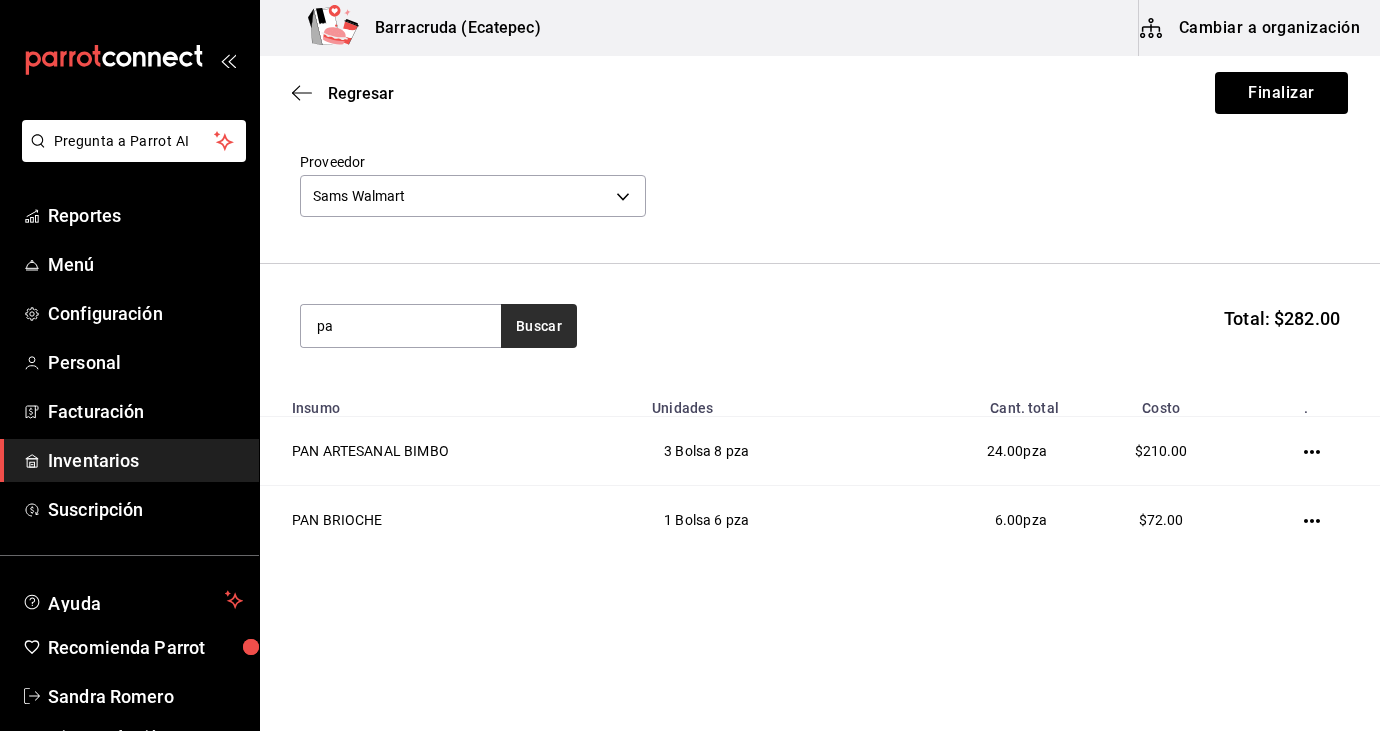 type on "p" 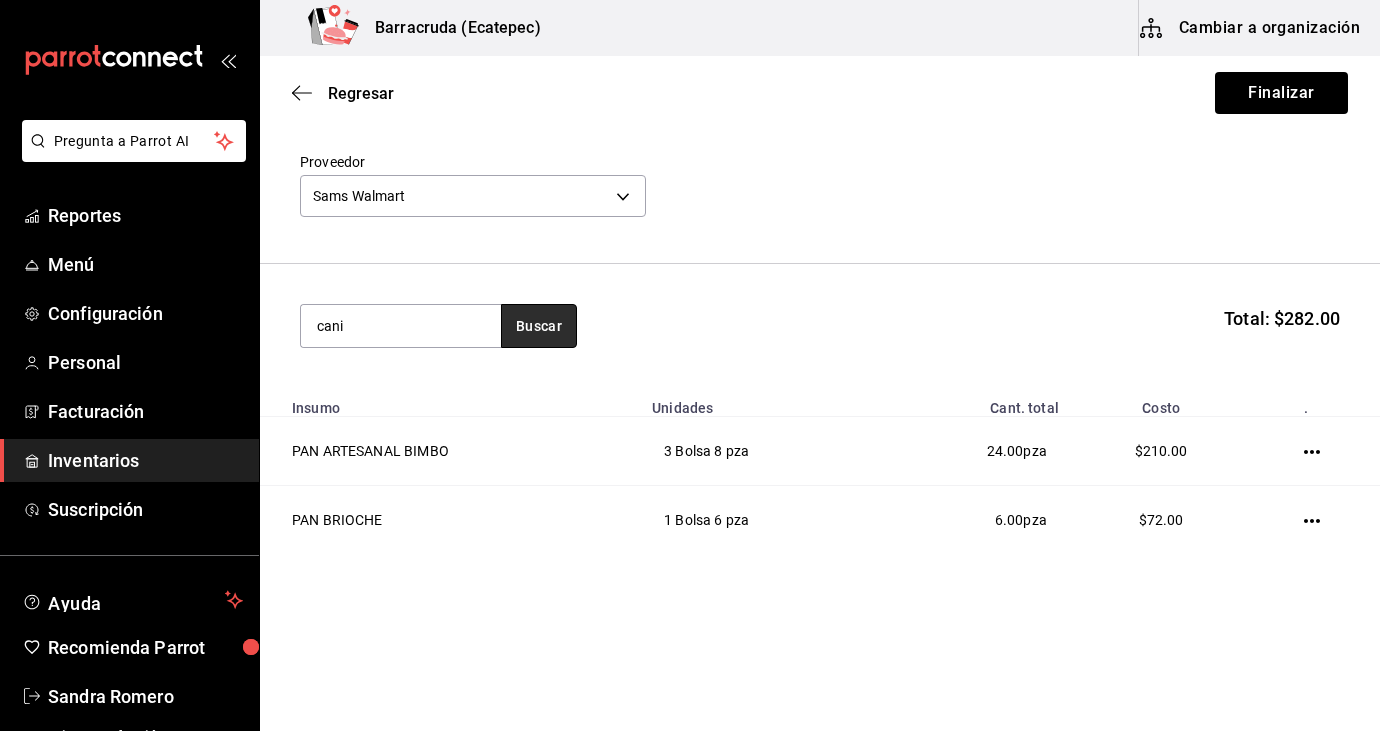 click on "Buscar" at bounding box center [539, 326] 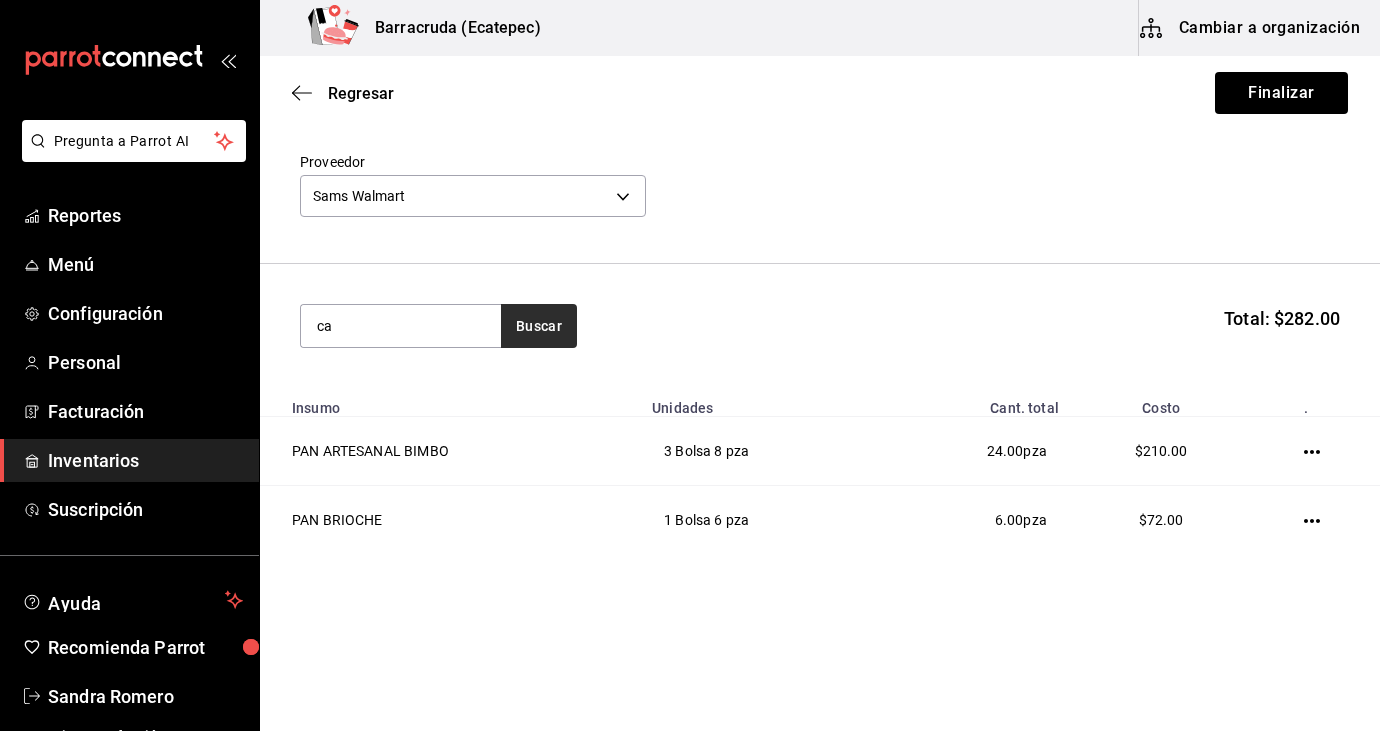 type on "c" 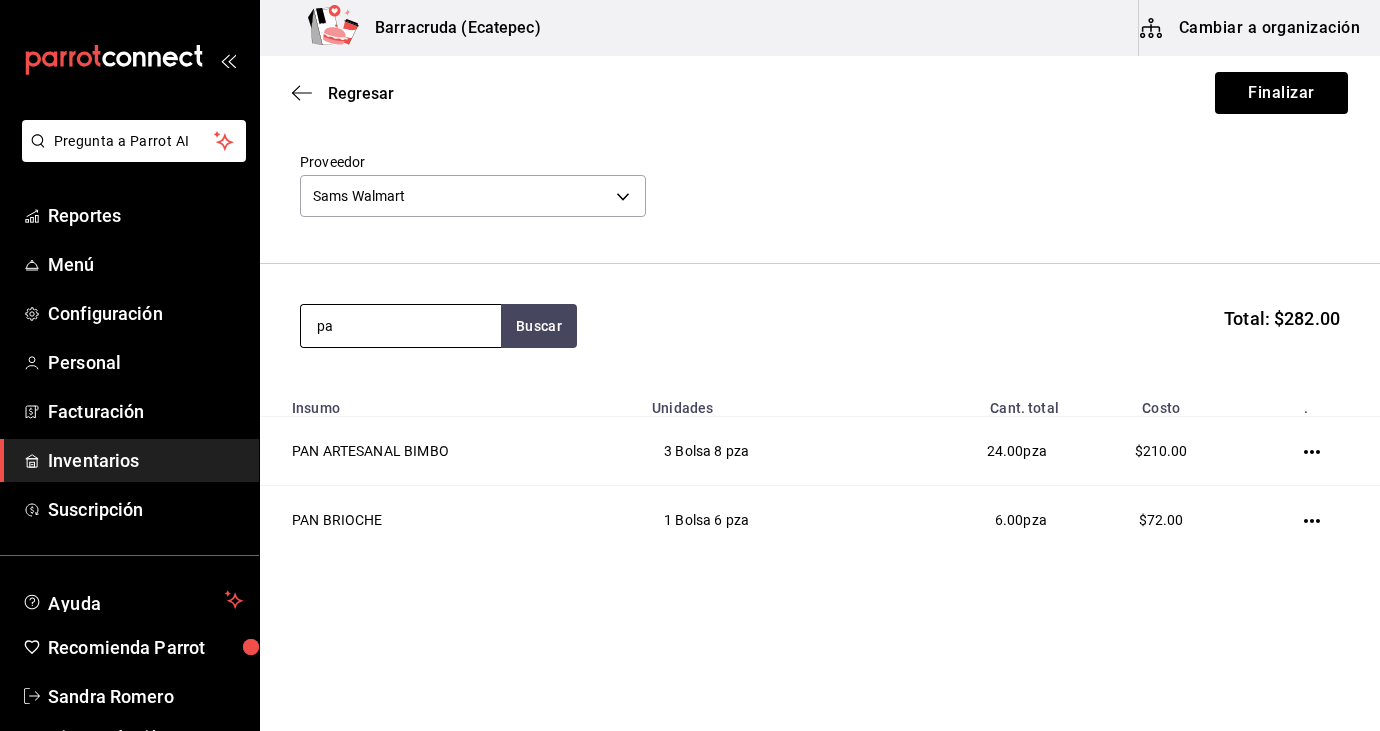 type on "p" 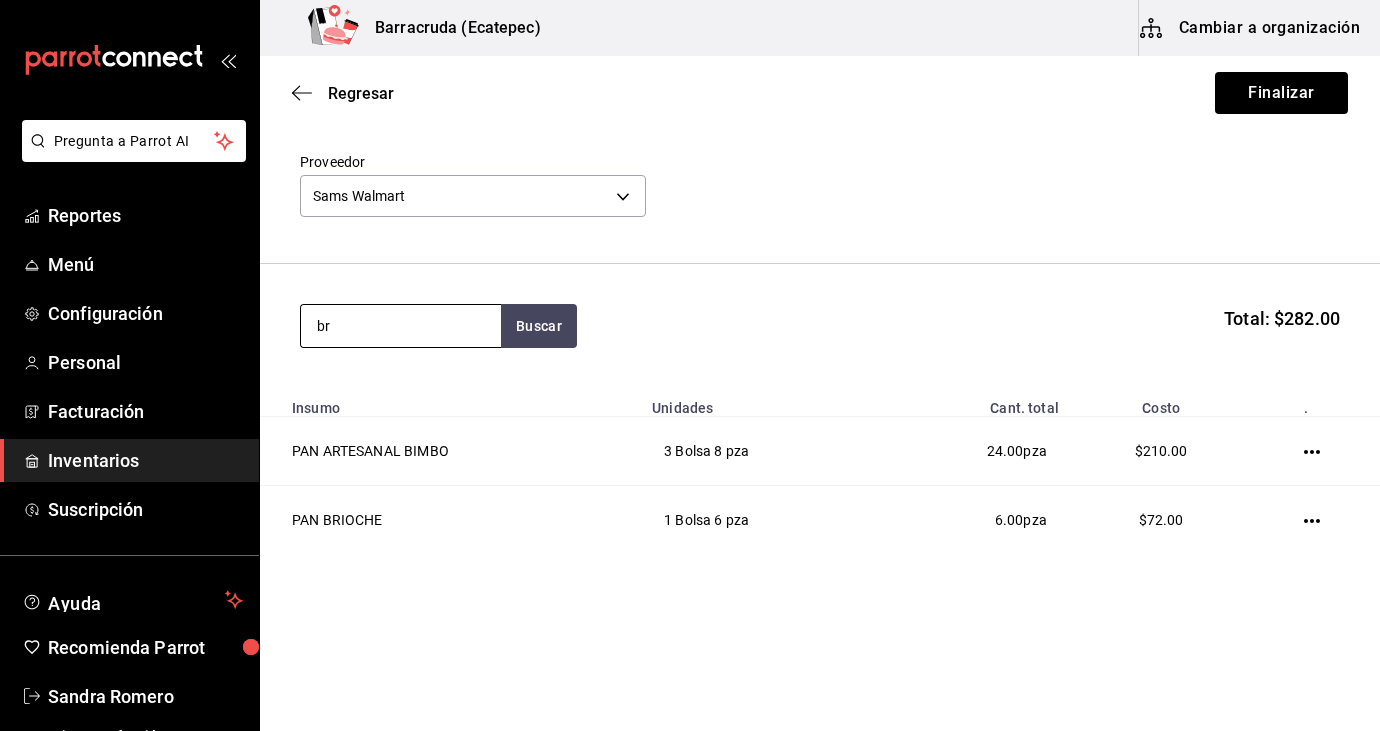 type on "b" 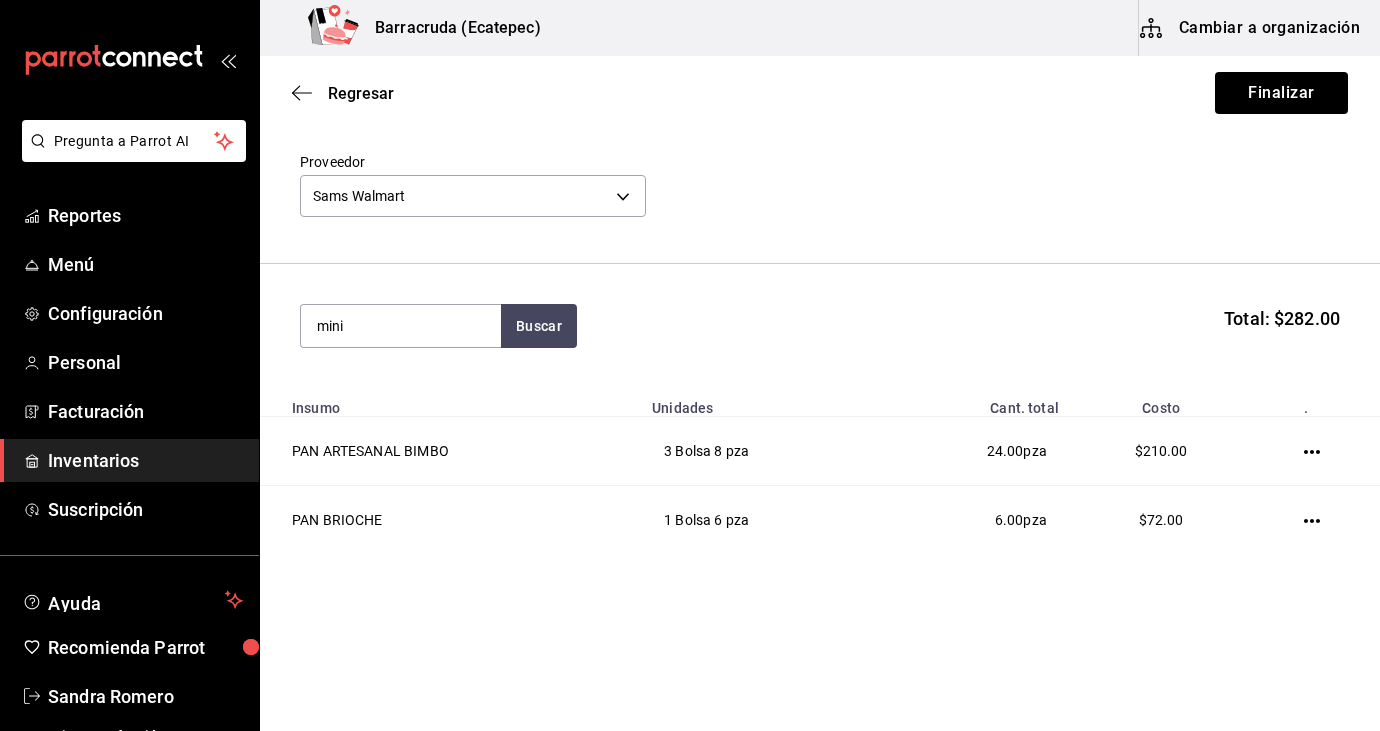 type on "mini" 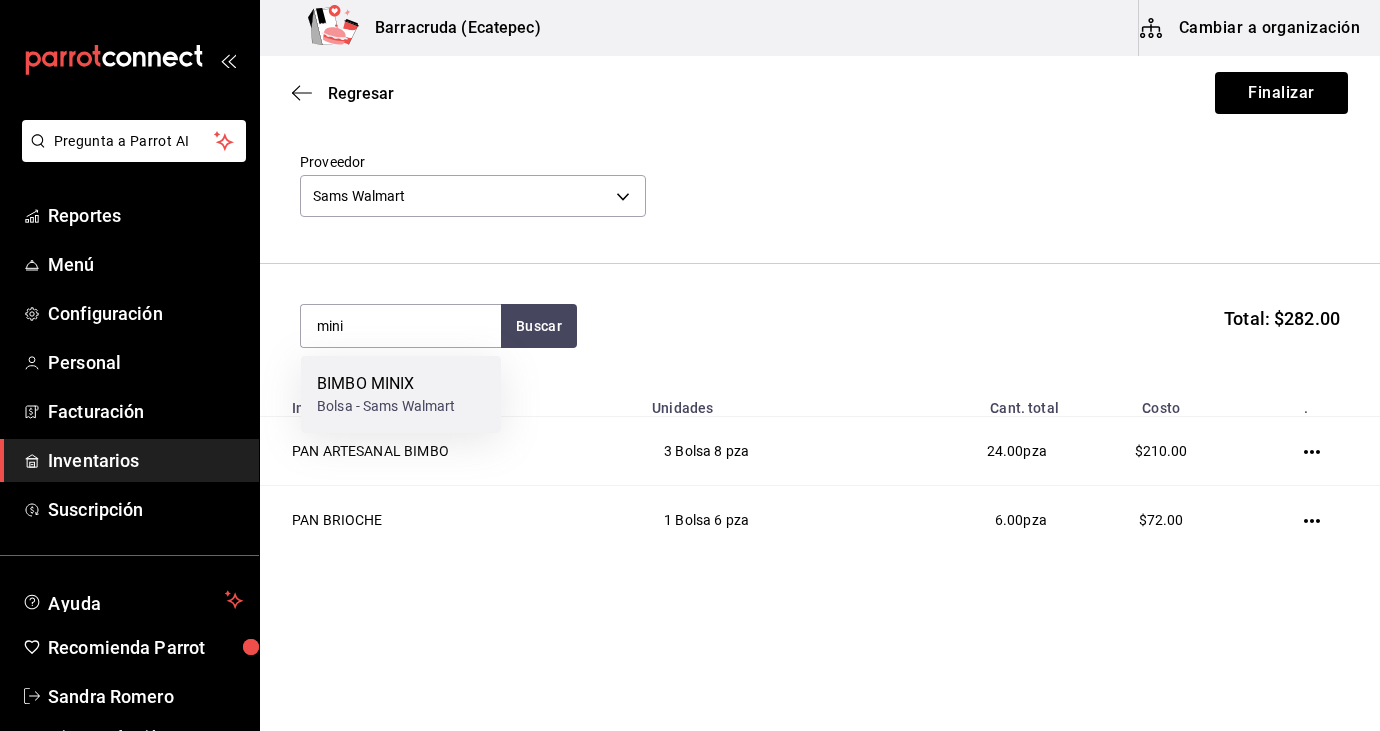 click on "Bolsa - Sams Walmart" at bounding box center (386, 406) 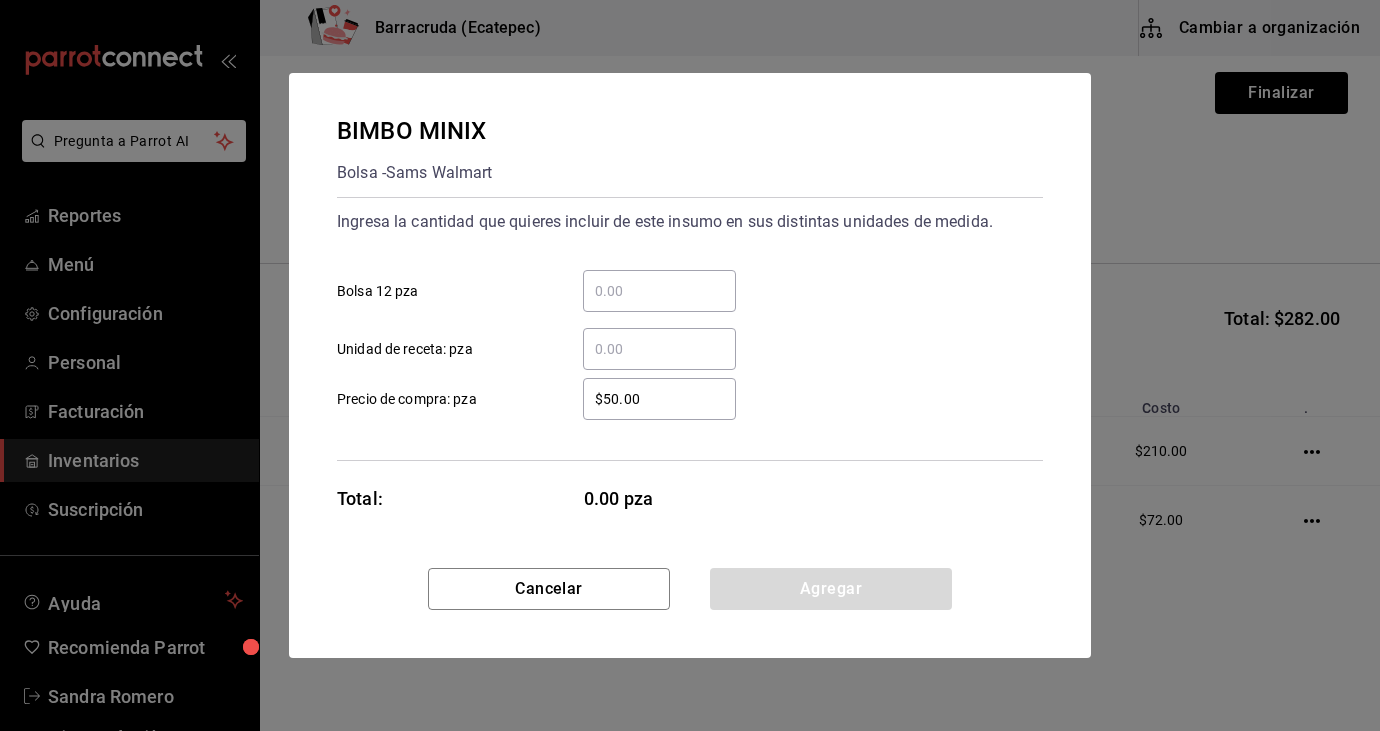 click on "​ Bolsa 12 pza" at bounding box center (659, 291) 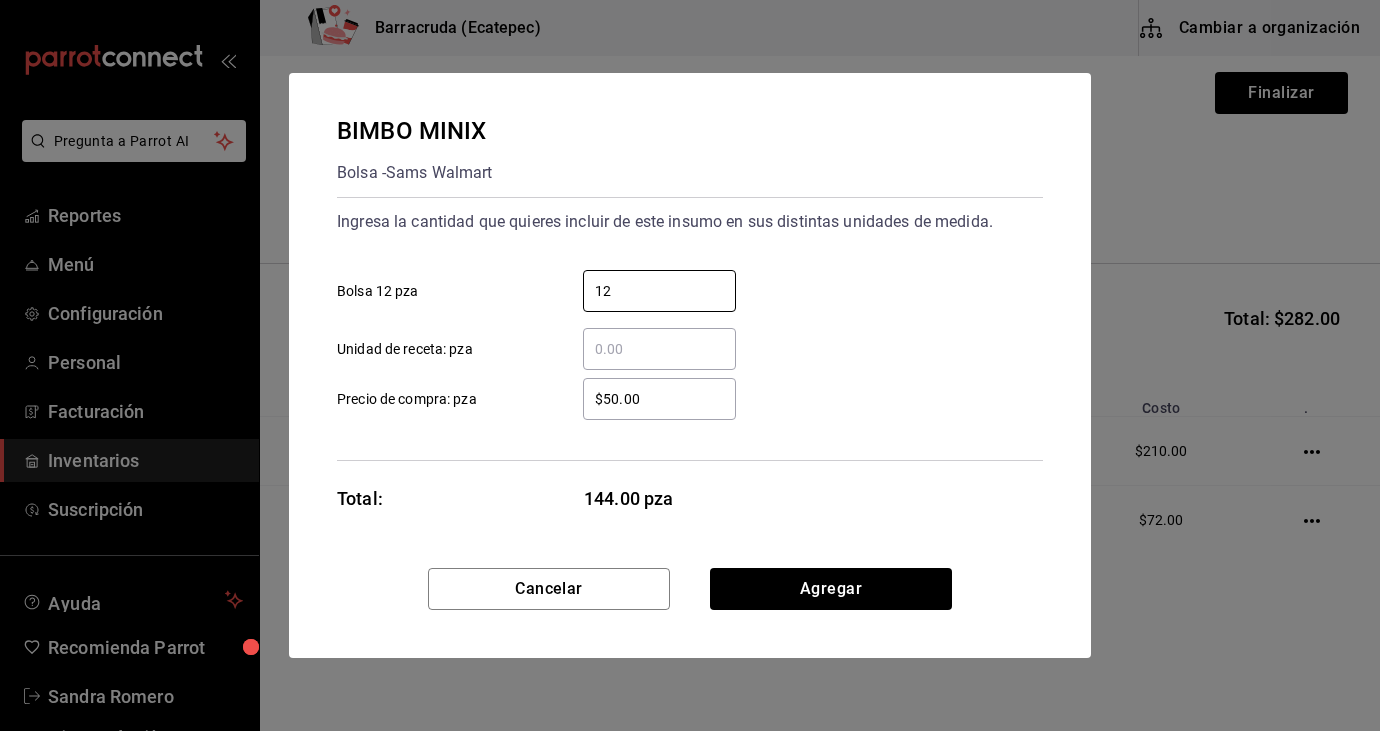type on "1" 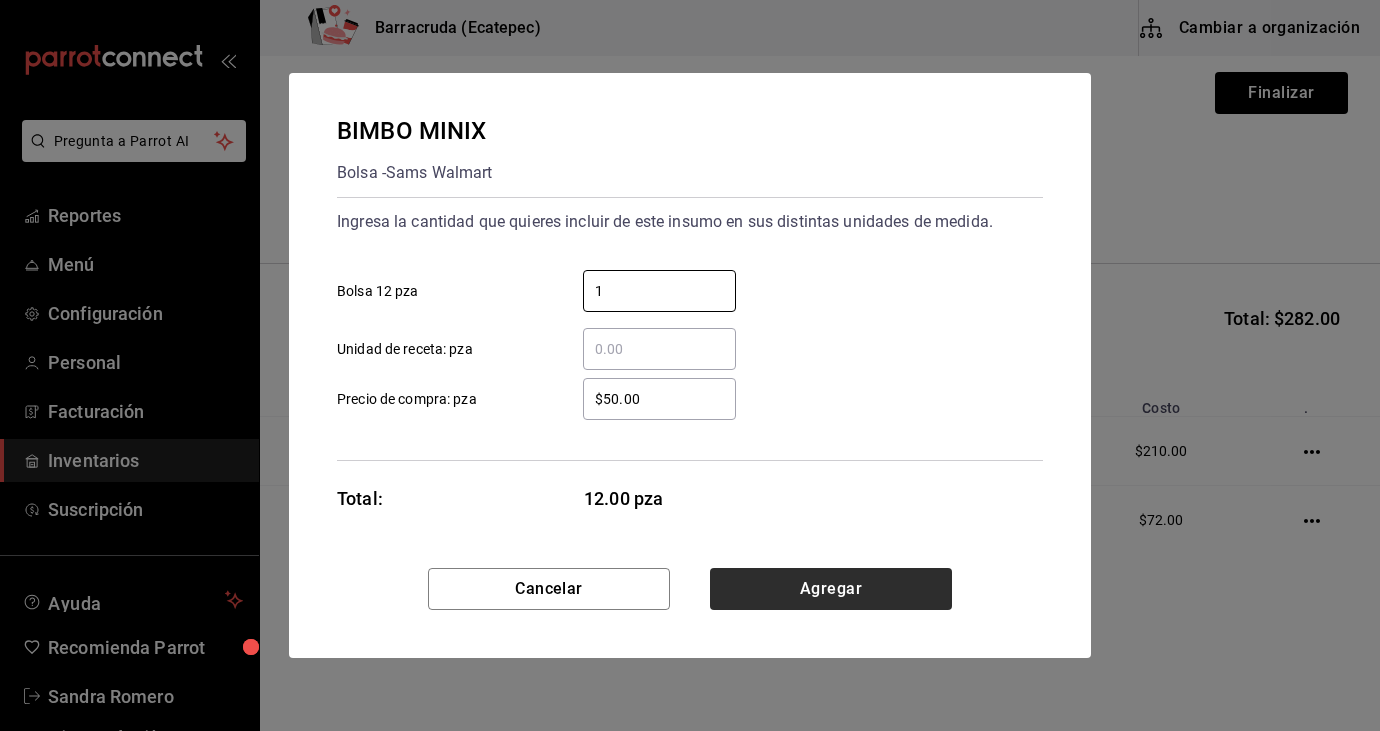 type on "1" 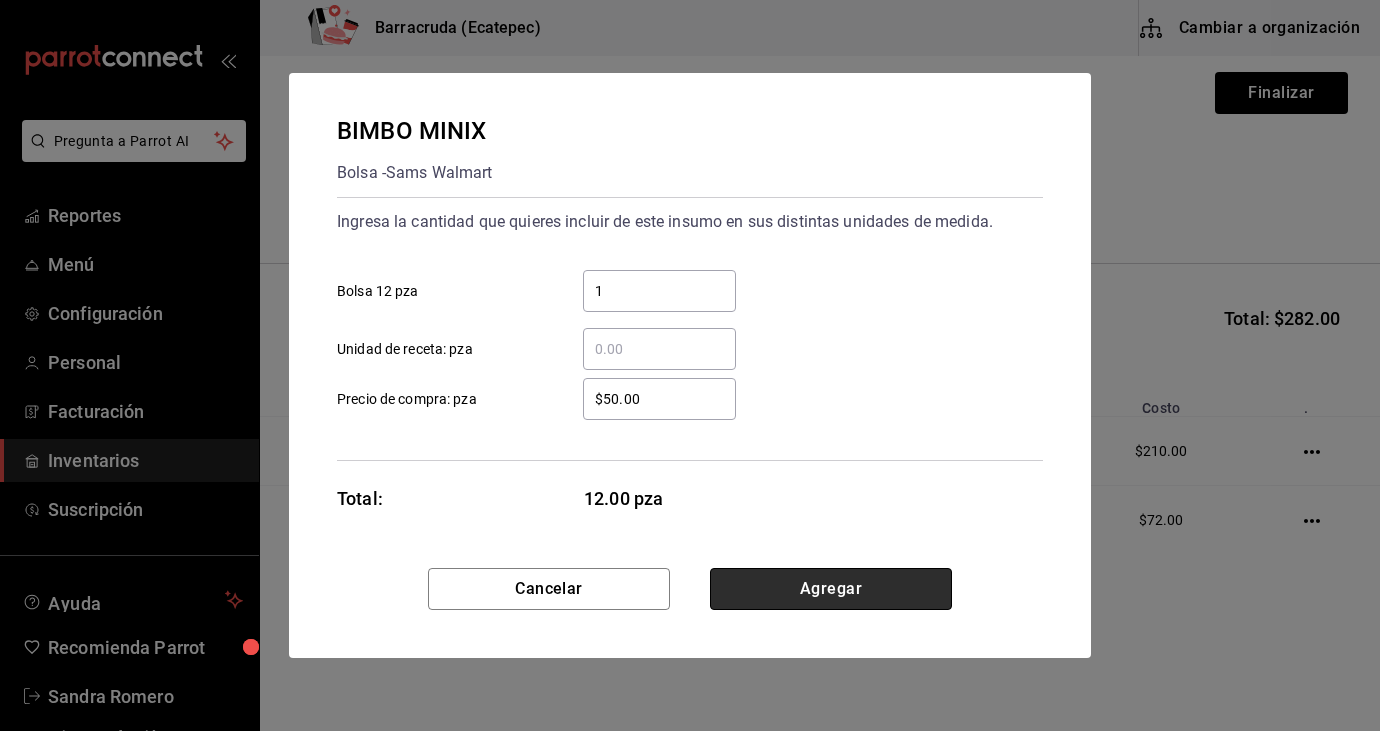click on "Agregar" at bounding box center [831, 589] 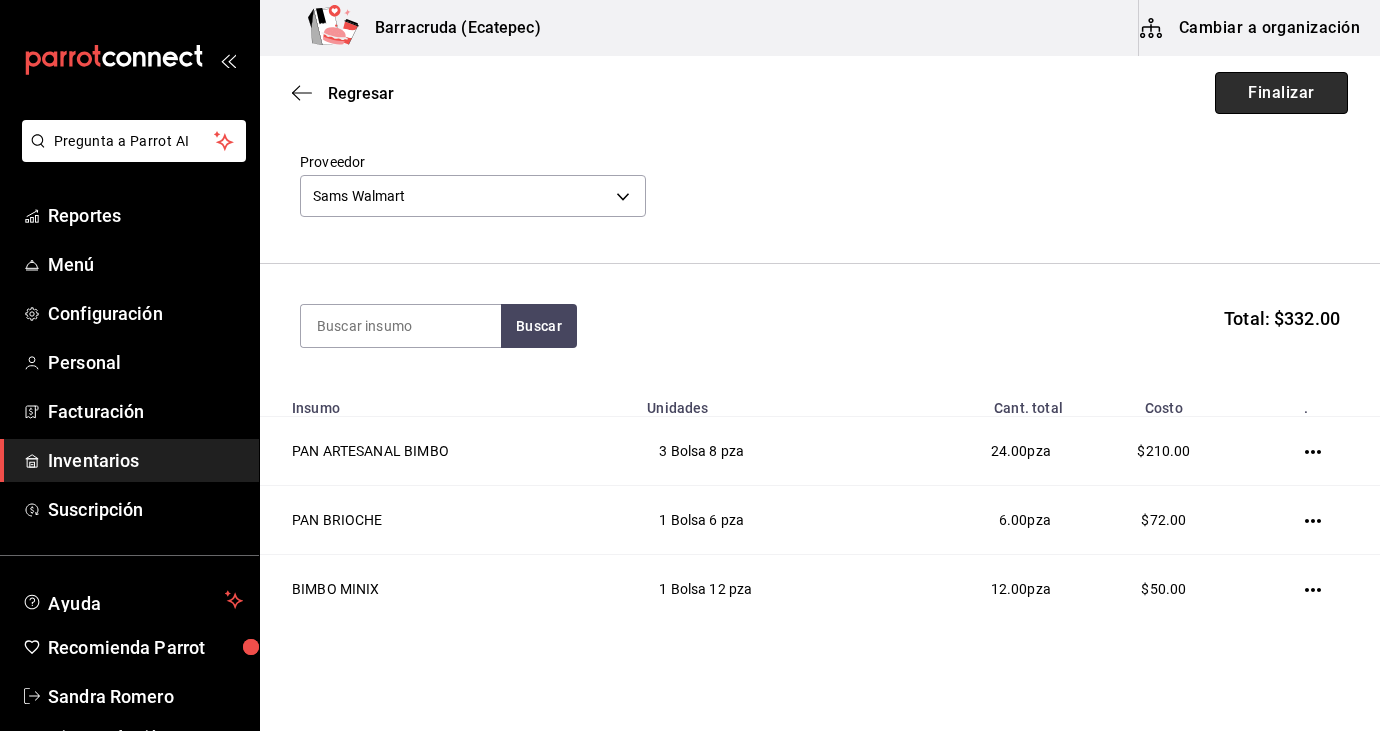 click on "Finalizar" at bounding box center (1281, 93) 